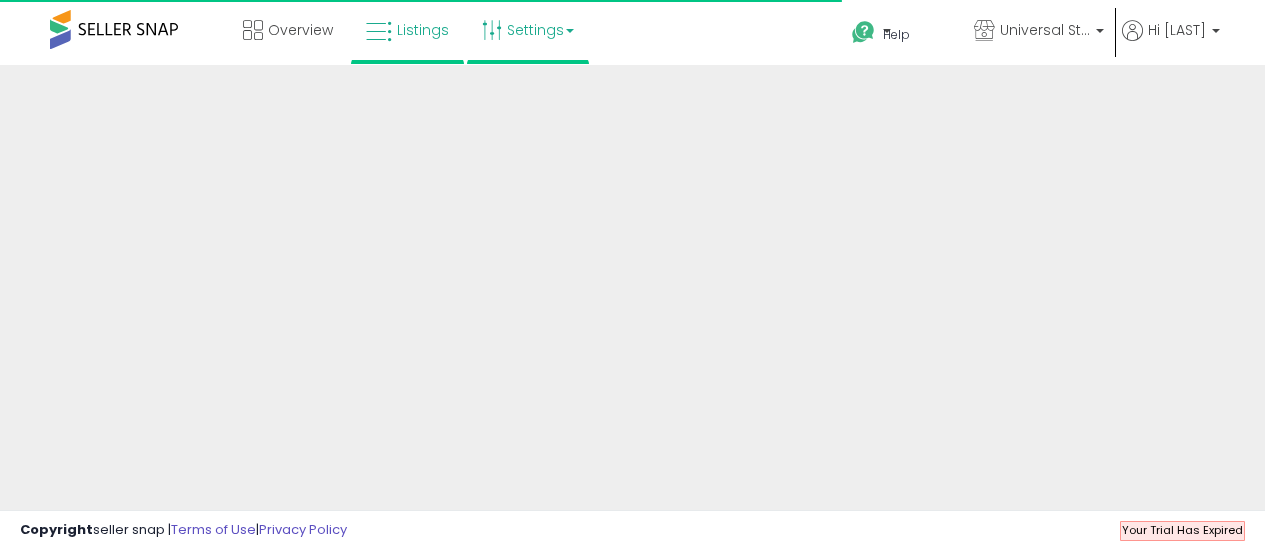 scroll, scrollTop: 0, scrollLeft: 0, axis: both 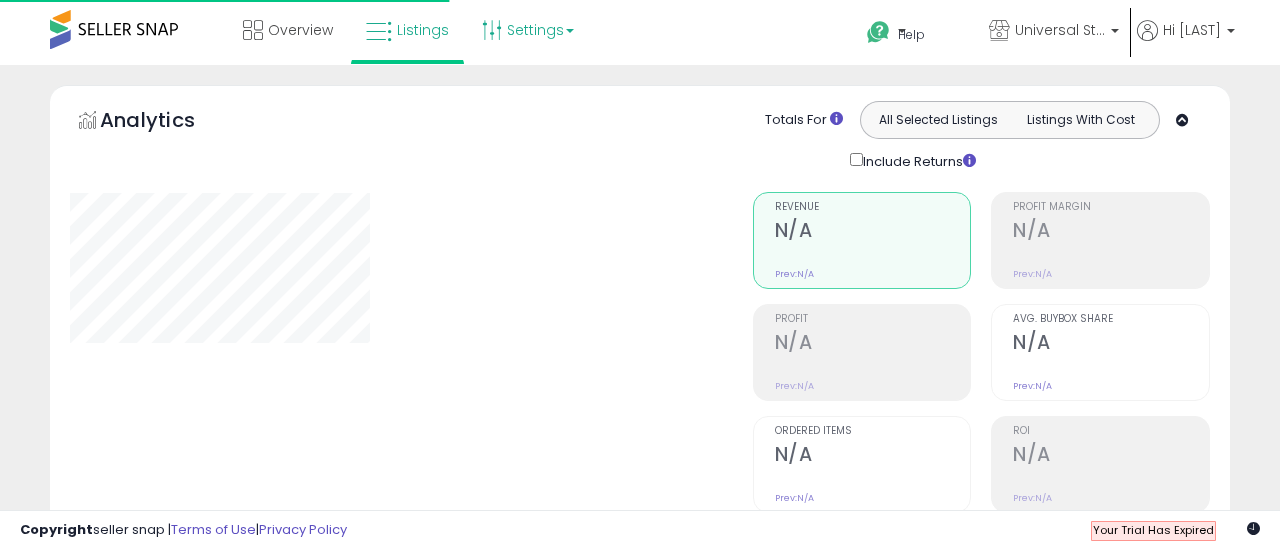 click on "Settings" at bounding box center (528, 30) 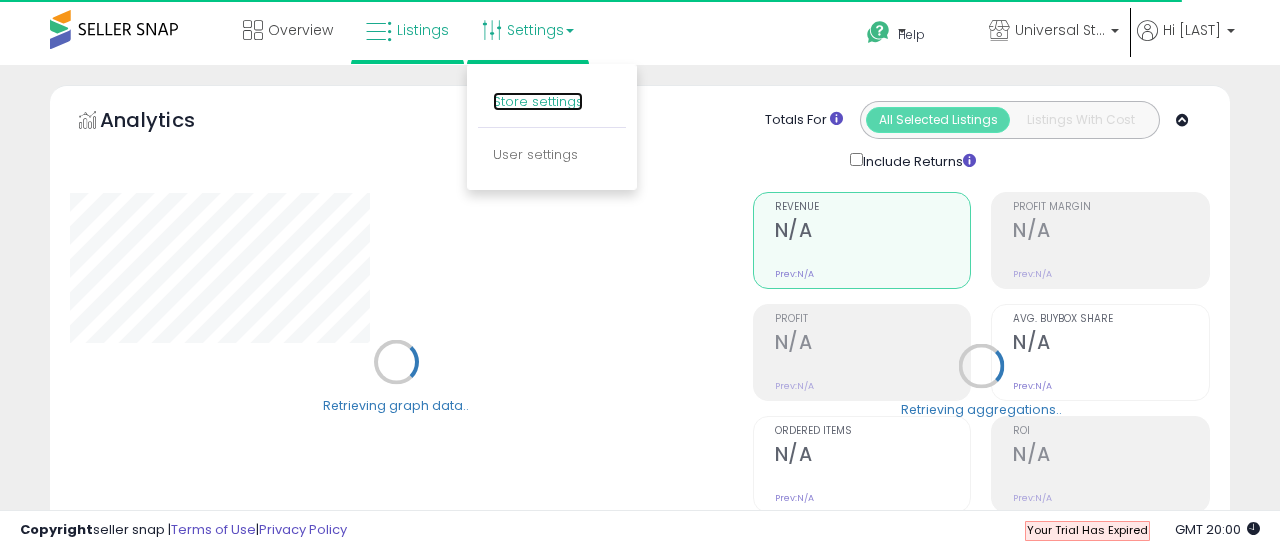 click on "Store
settings" at bounding box center [538, 101] 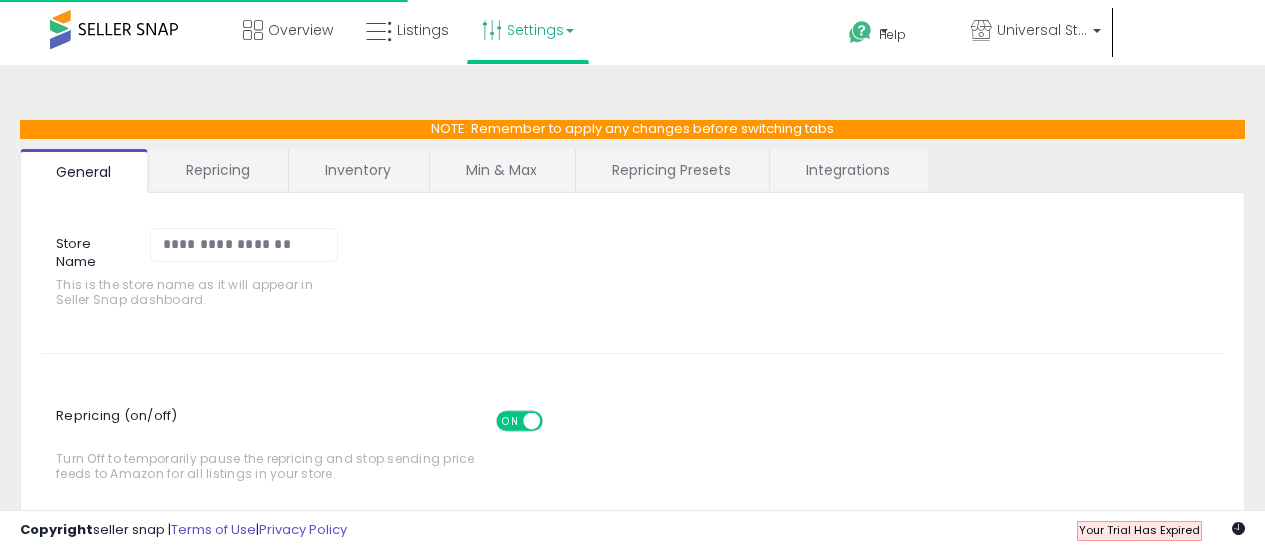 scroll, scrollTop: 0, scrollLeft: 0, axis: both 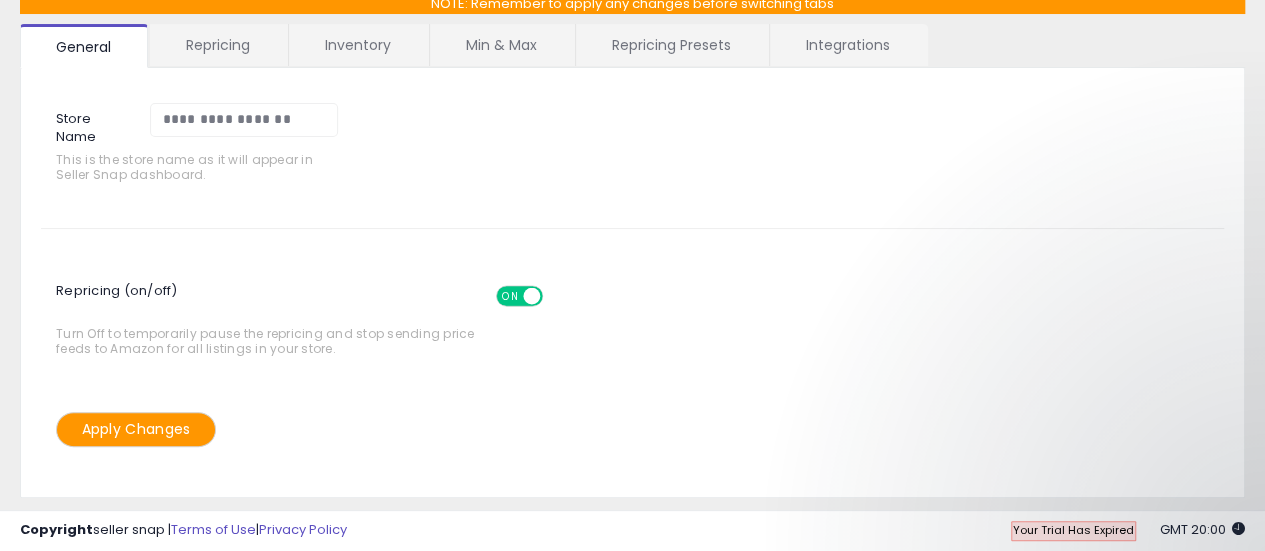 click on "ON" at bounding box center [510, 295] 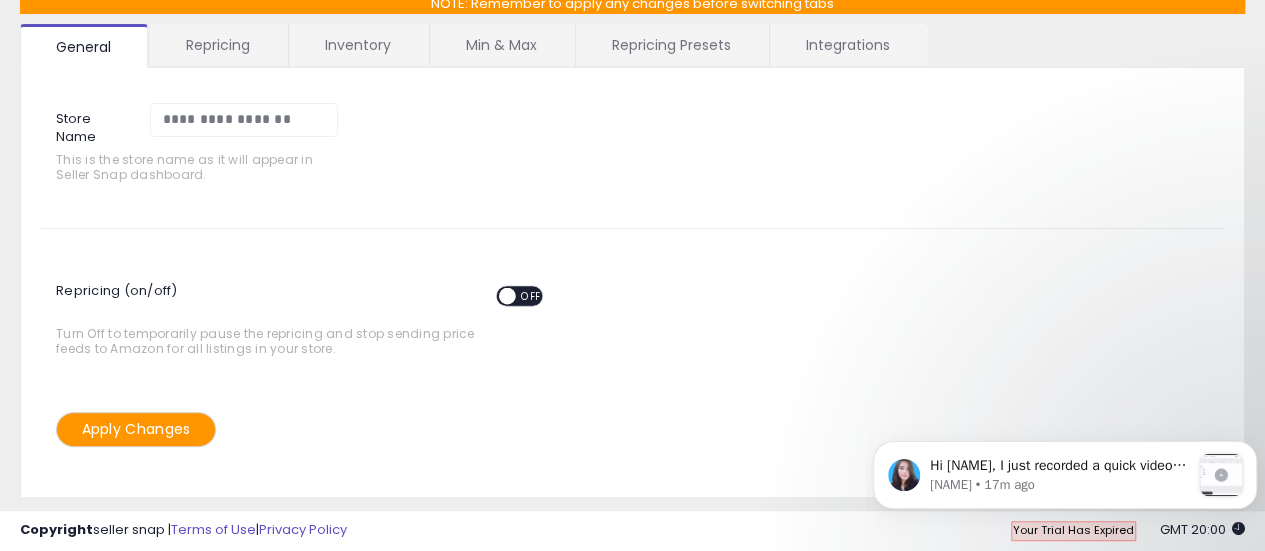 scroll, scrollTop: 0, scrollLeft: 0, axis: both 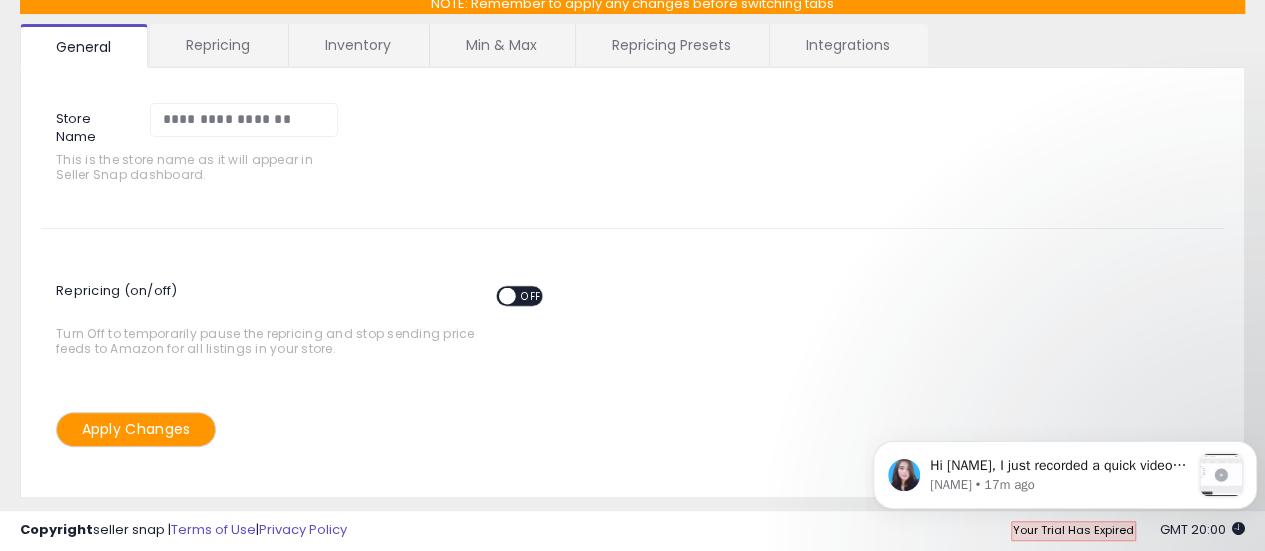 click on "Apply Changes" at bounding box center [136, 429] 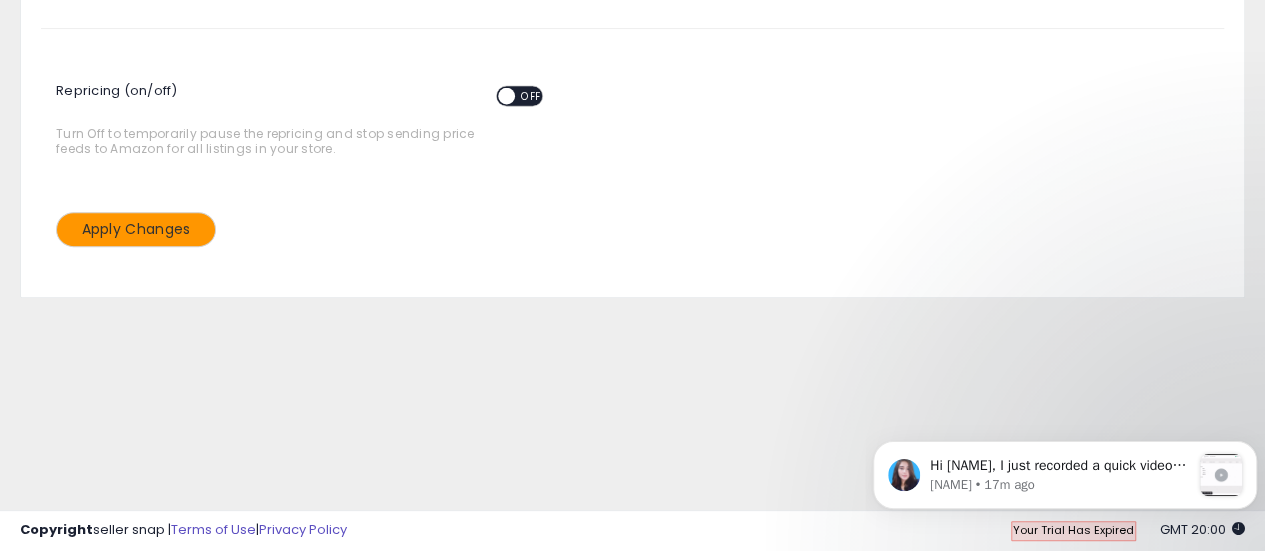 scroll, scrollTop: 0, scrollLeft: 0, axis: both 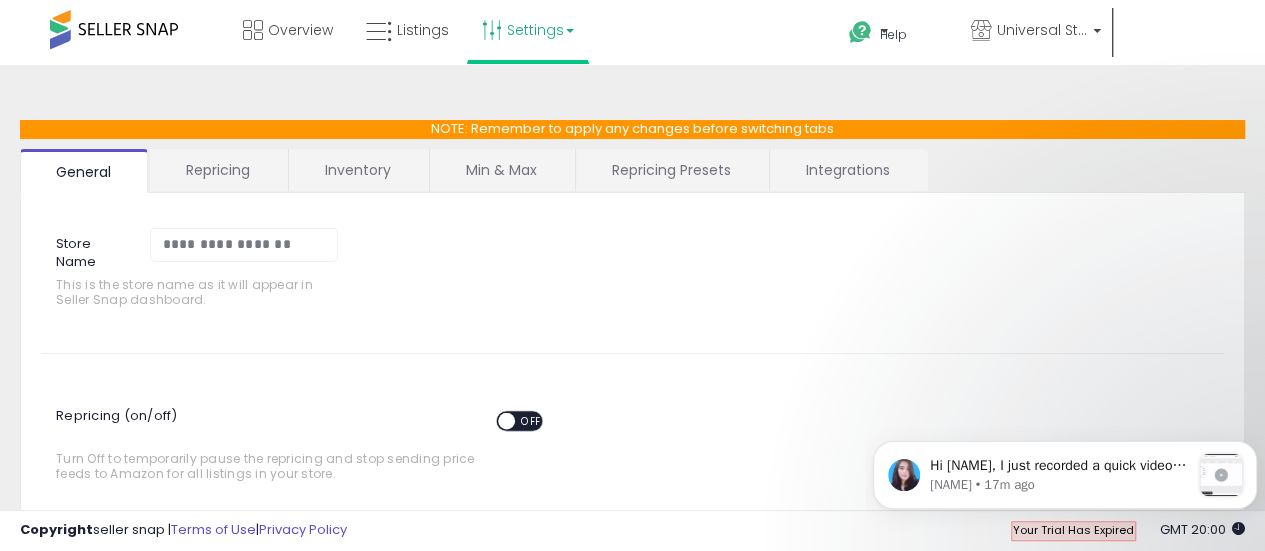 click on "Overview
Listings" at bounding box center [632, 42] 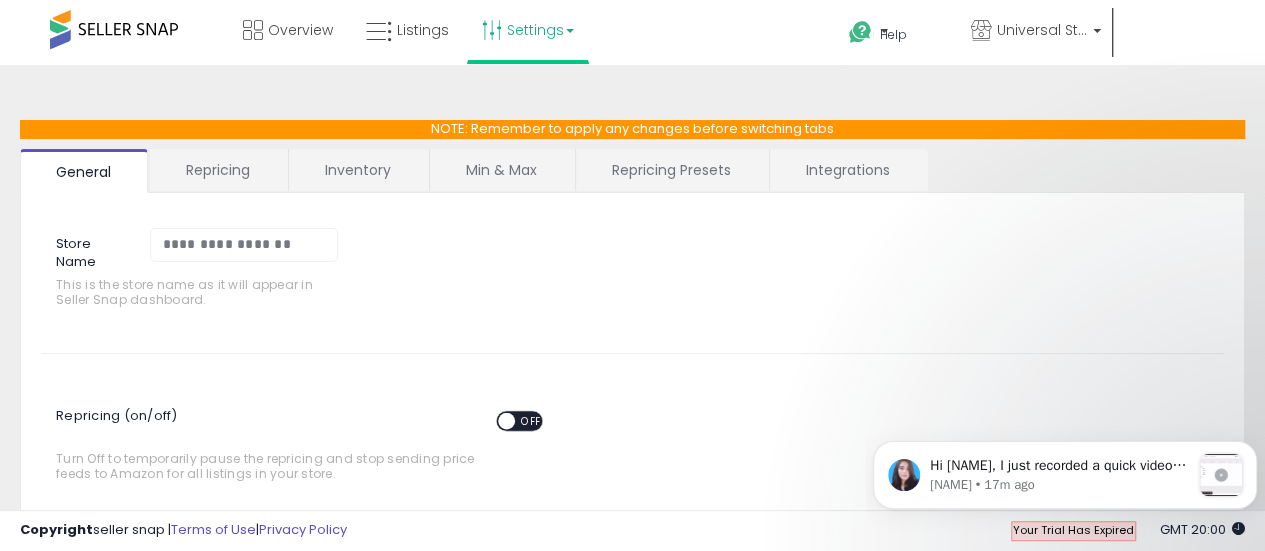 click on "Settings" at bounding box center (528, 30) 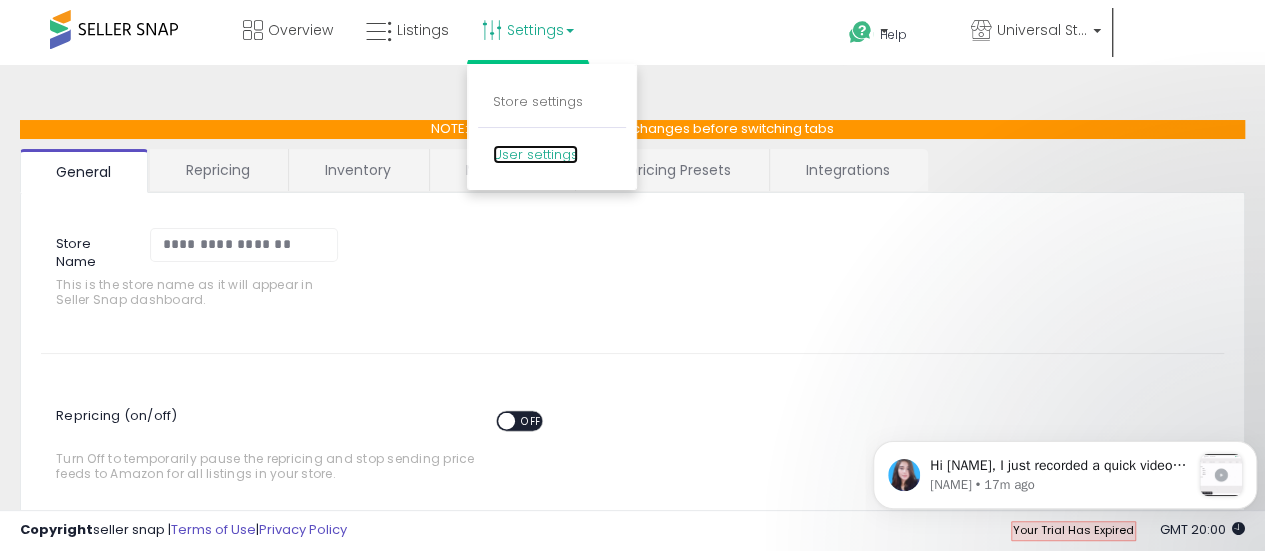 click on "User
settings" at bounding box center [535, 154] 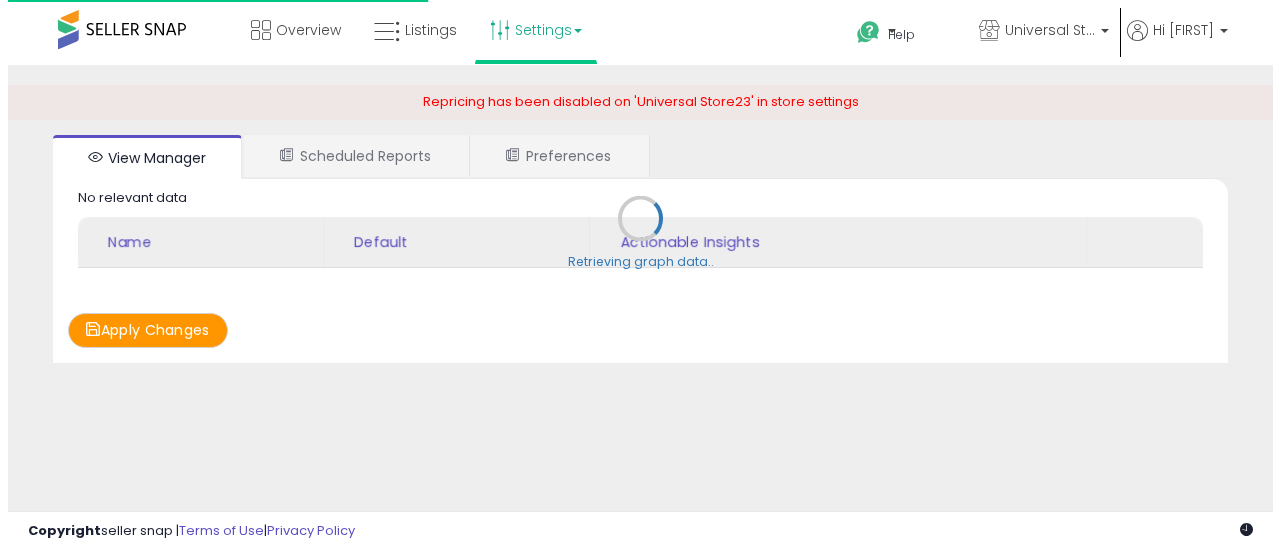 scroll, scrollTop: 0, scrollLeft: 0, axis: both 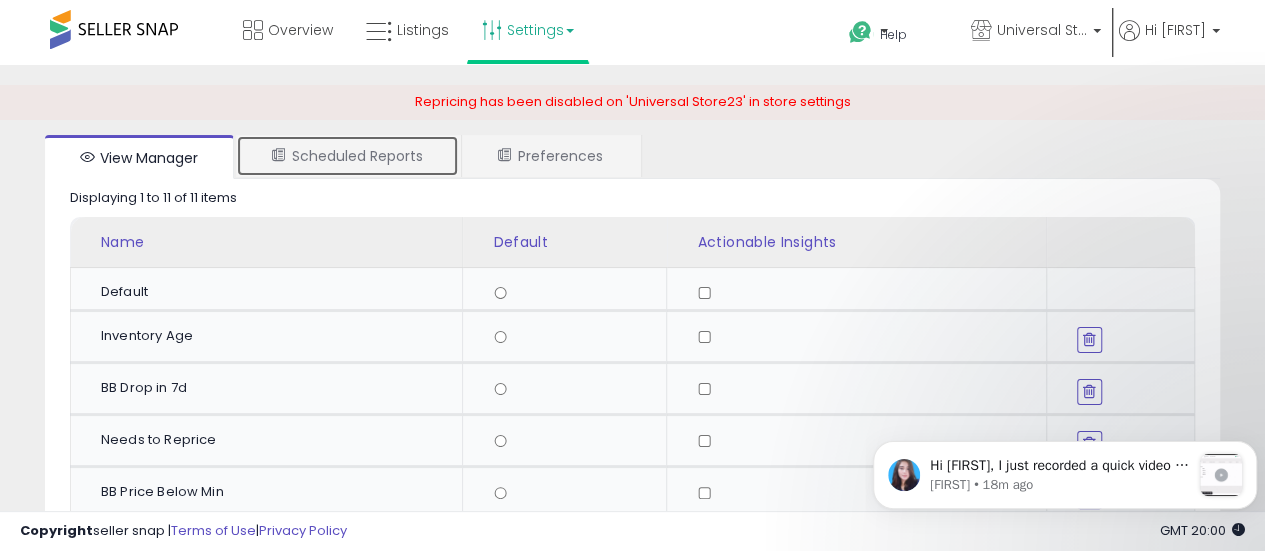 click on "Scheduled Reports" at bounding box center [347, 156] 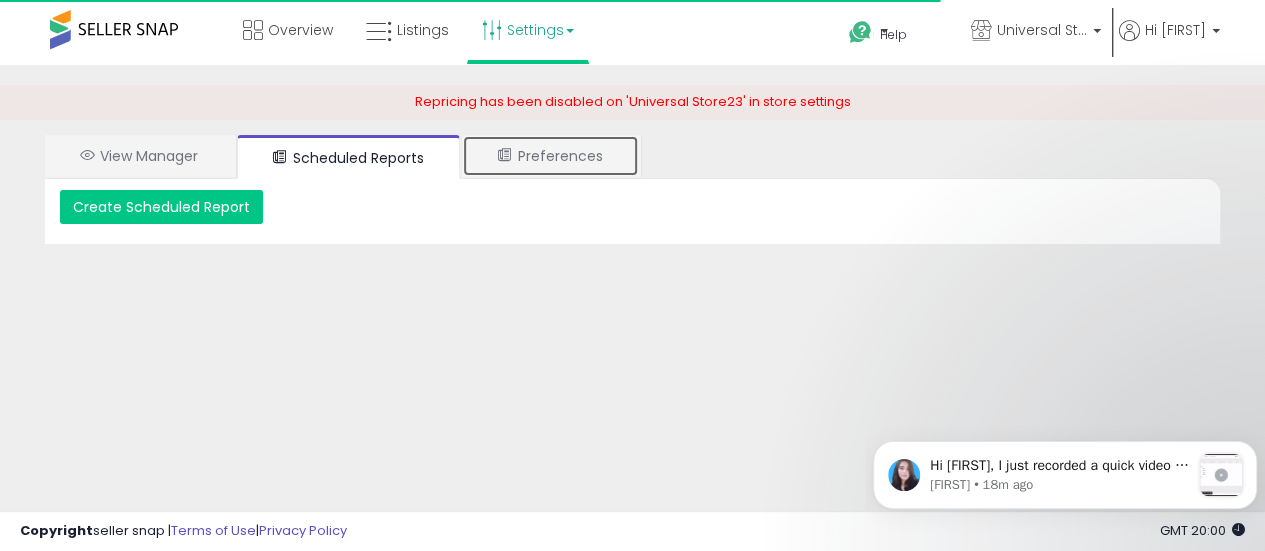 click on "Preferences" at bounding box center (550, 156) 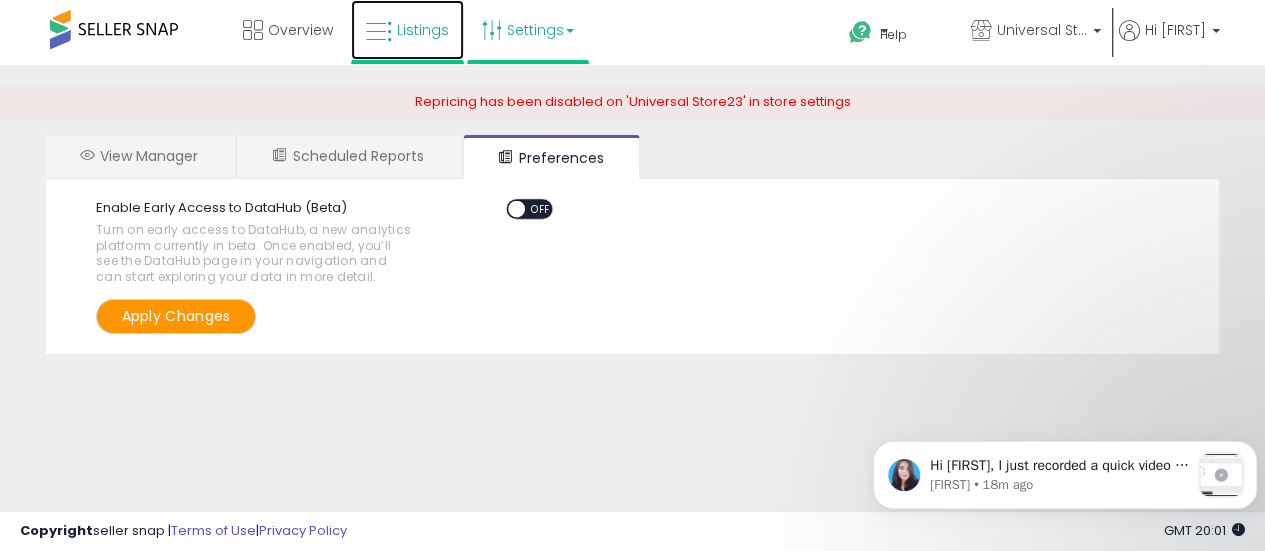 click on "Listings" at bounding box center (423, 30) 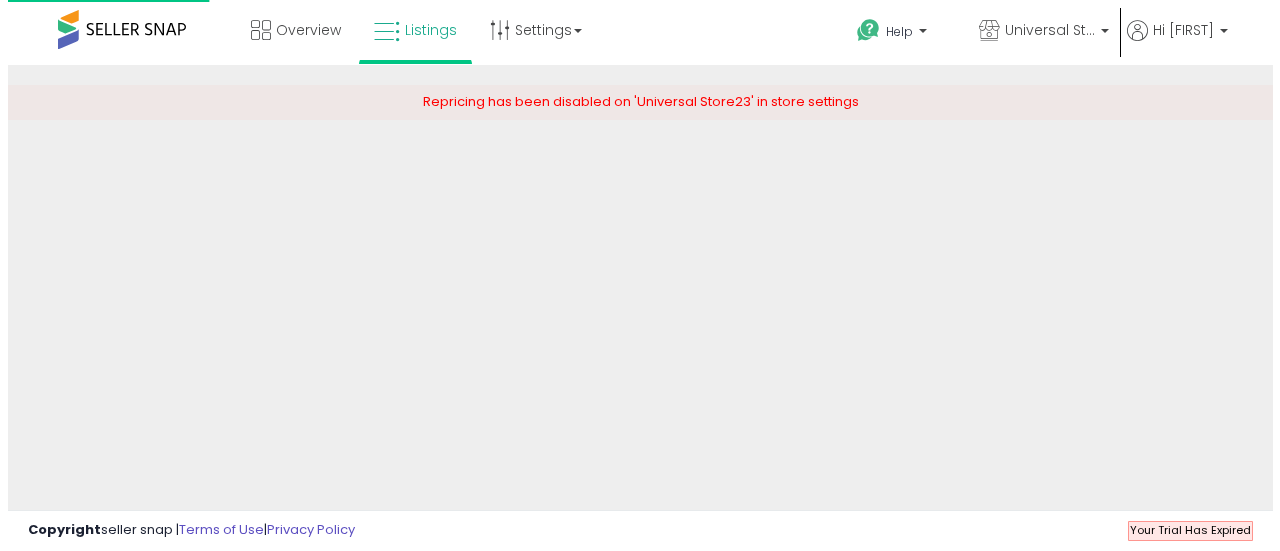 scroll, scrollTop: 0, scrollLeft: 0, axis: both 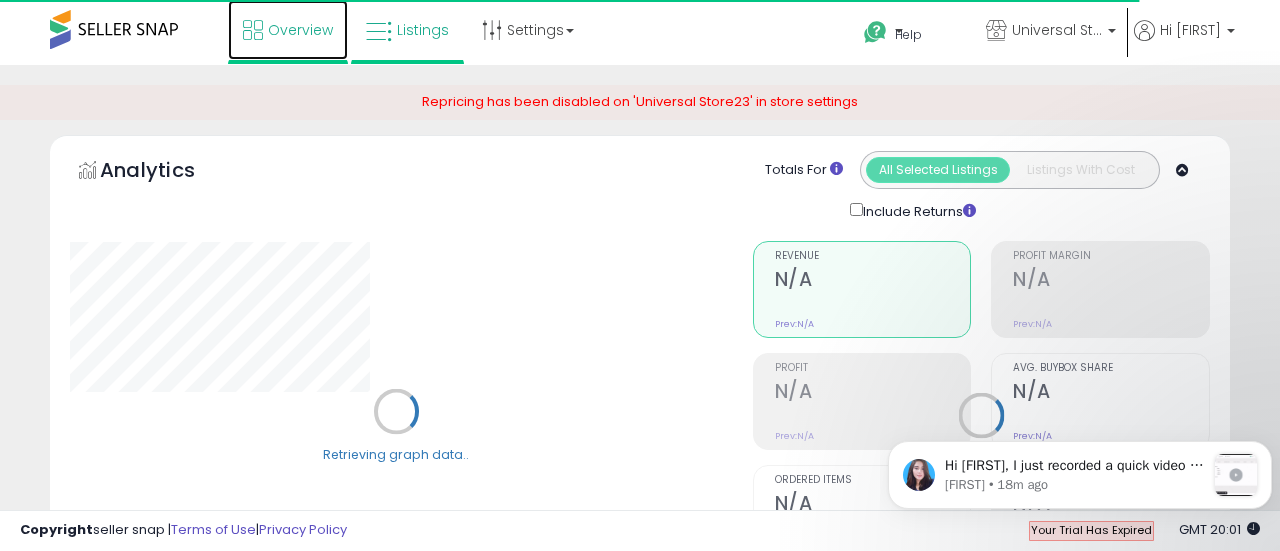 click on "Overview" at bounding box center (300, 30) 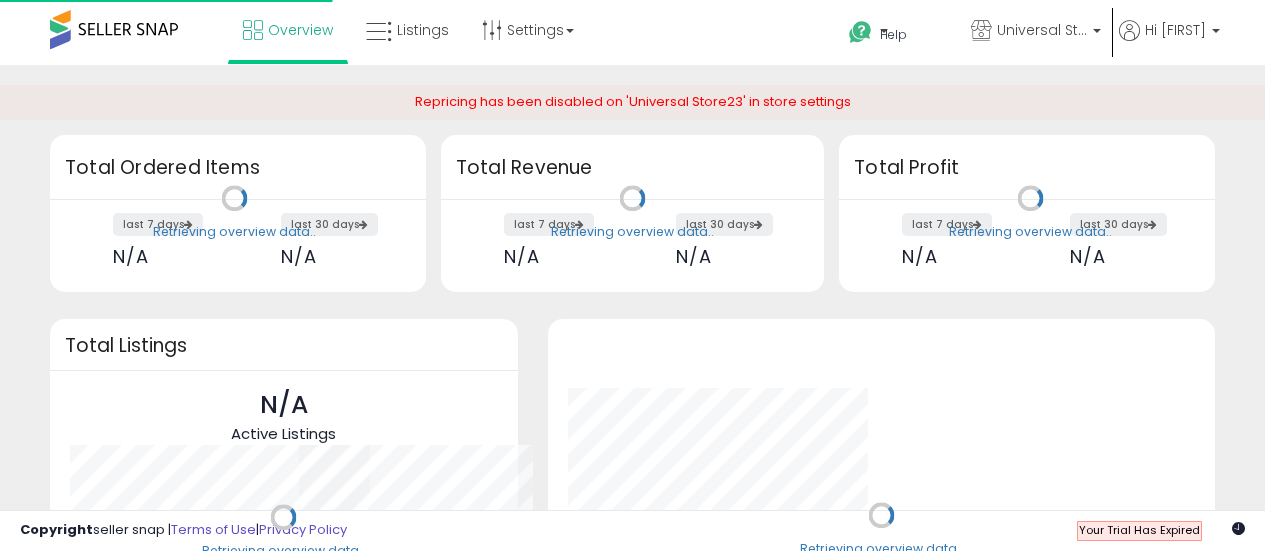 scroll, scrollTop: 0, scrollLeft: 0, axis: both 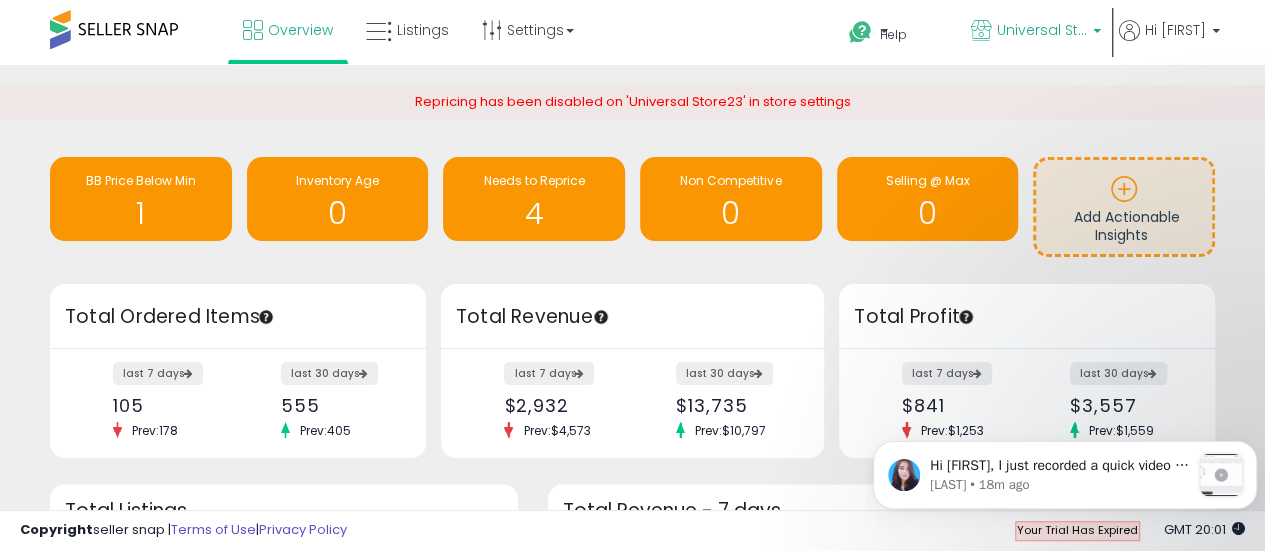 click on "Universal Store23" at bounding box center (1036, 32) 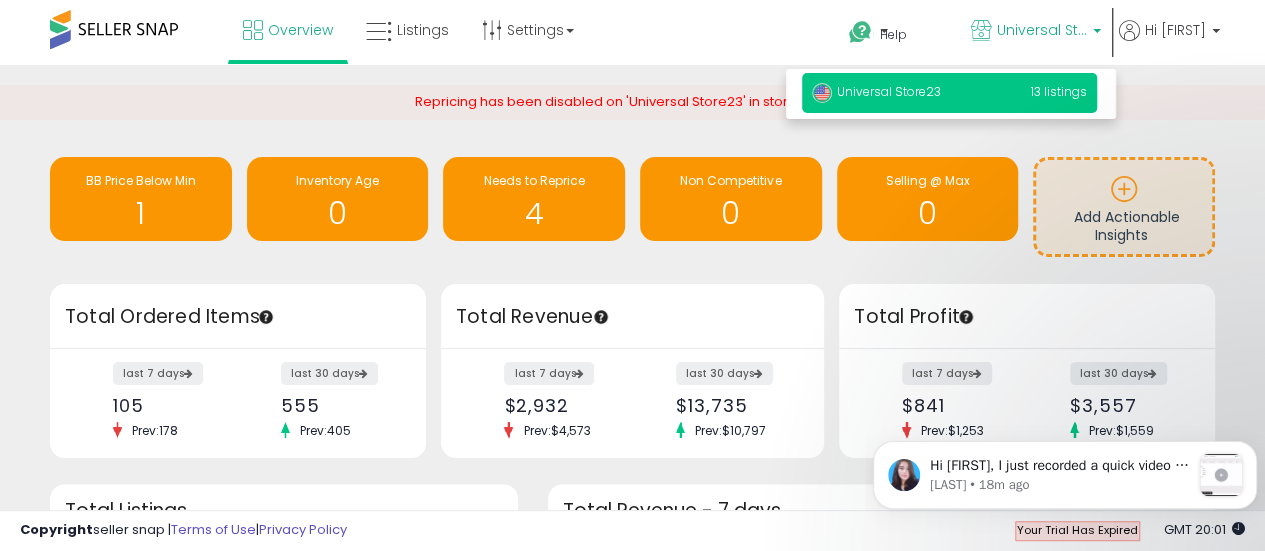 click on "Universal Store23
13
listings" at bounding box center (949, 93) 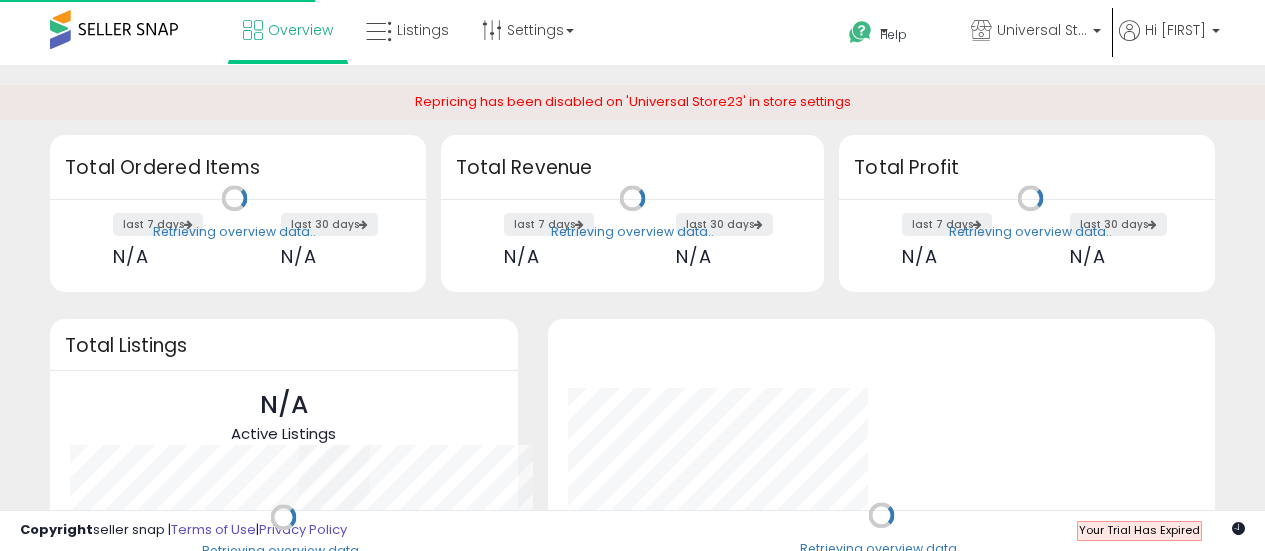scroll, scrollTop: 0, scrollLeft: 0, axis: both 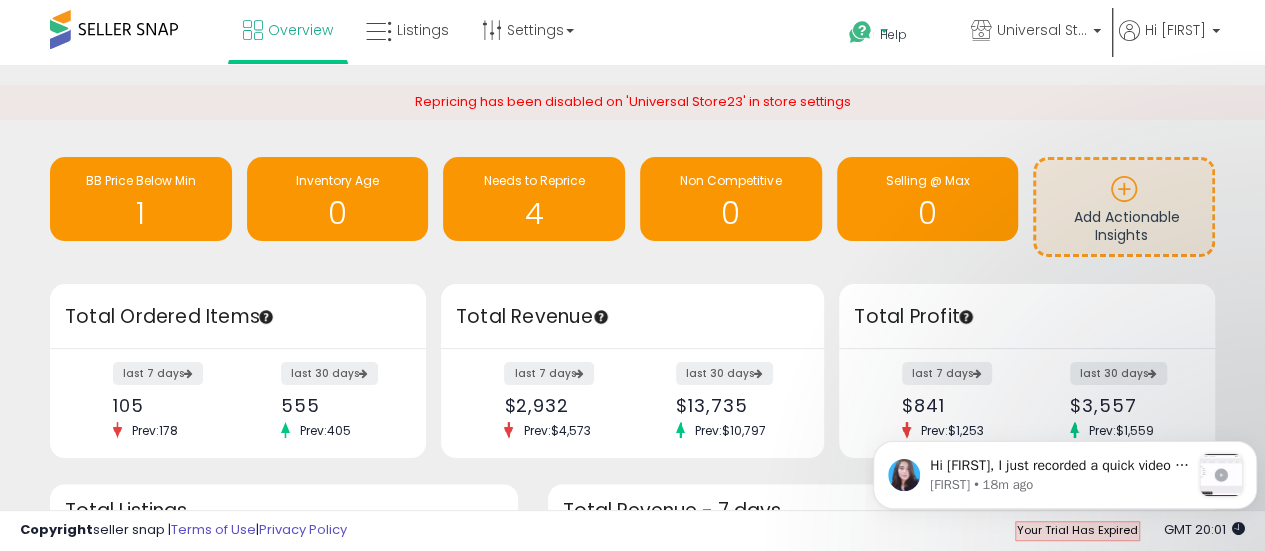 click on "Help" at bounding box center [893, 35] 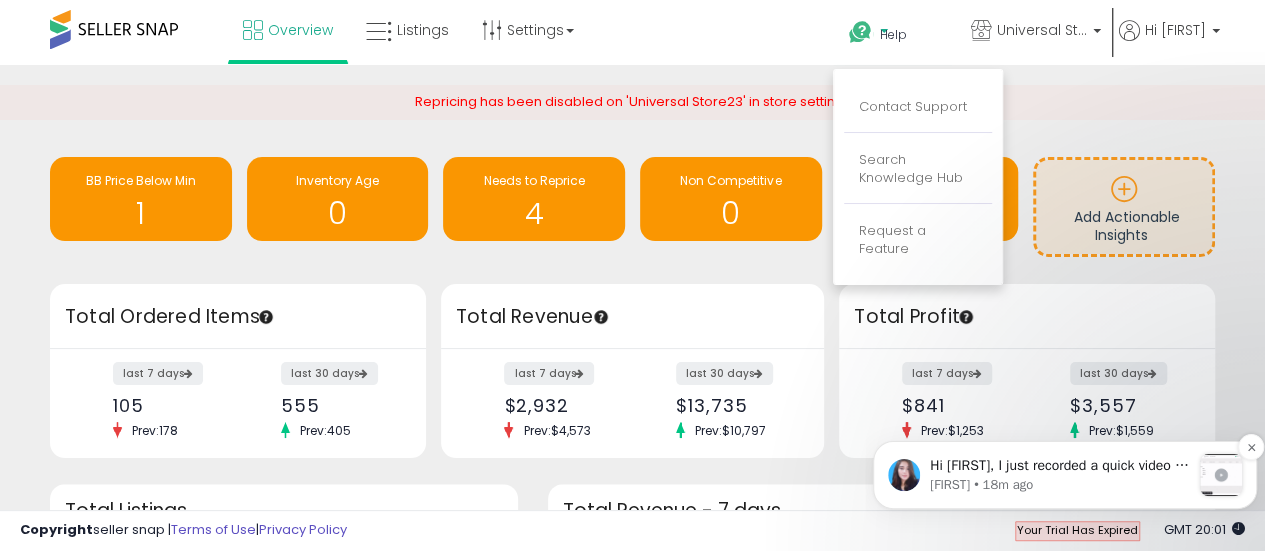 click on "Hi Tooryalai,   I just recorded a quick video to explain the billing setup.    Accelerator Month to Month Billing Set up - Watch Video     Let me know if you have any questions!   Best, Mel Mel • 18m ago" at bounding box center [1065, 475] 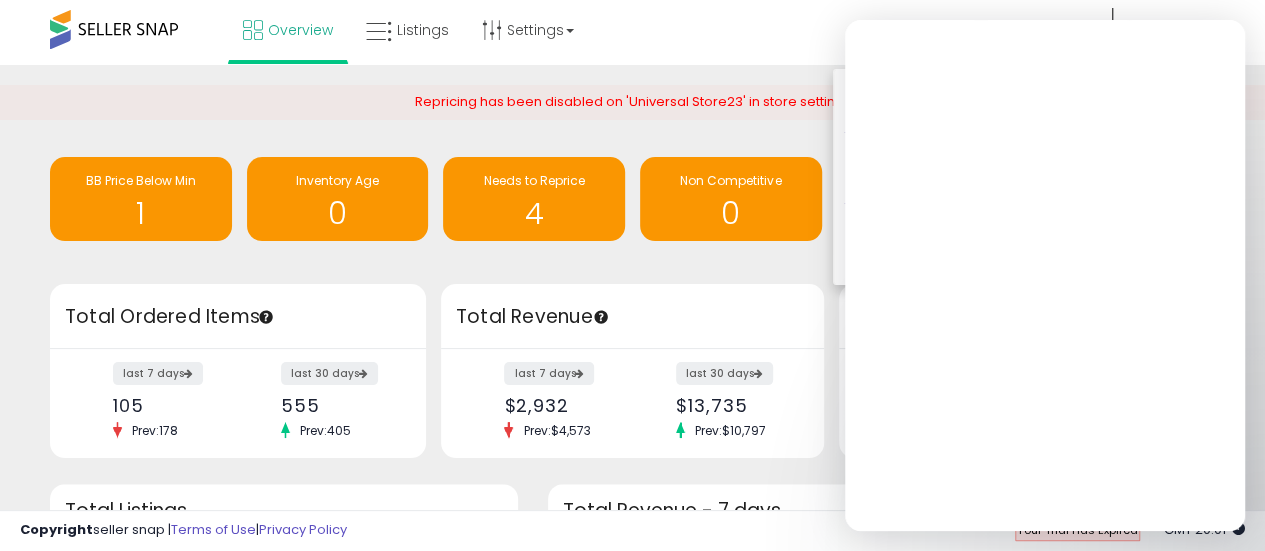 scroll, scrollTop: 0, scrollLeft: 0, axis: both 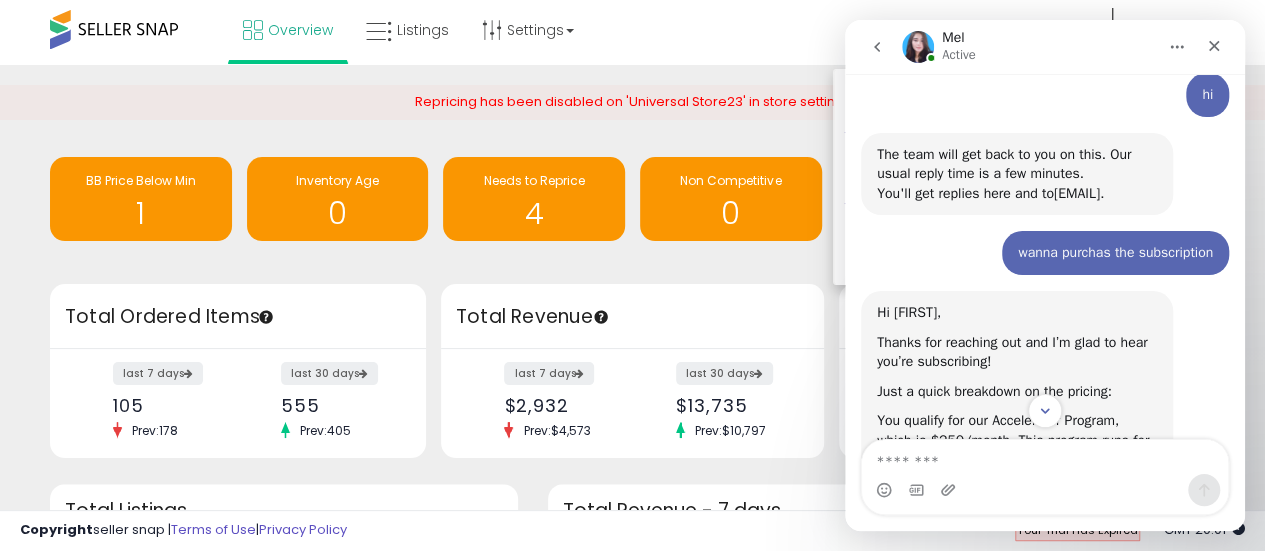 click at bounding box center [1045, 457] 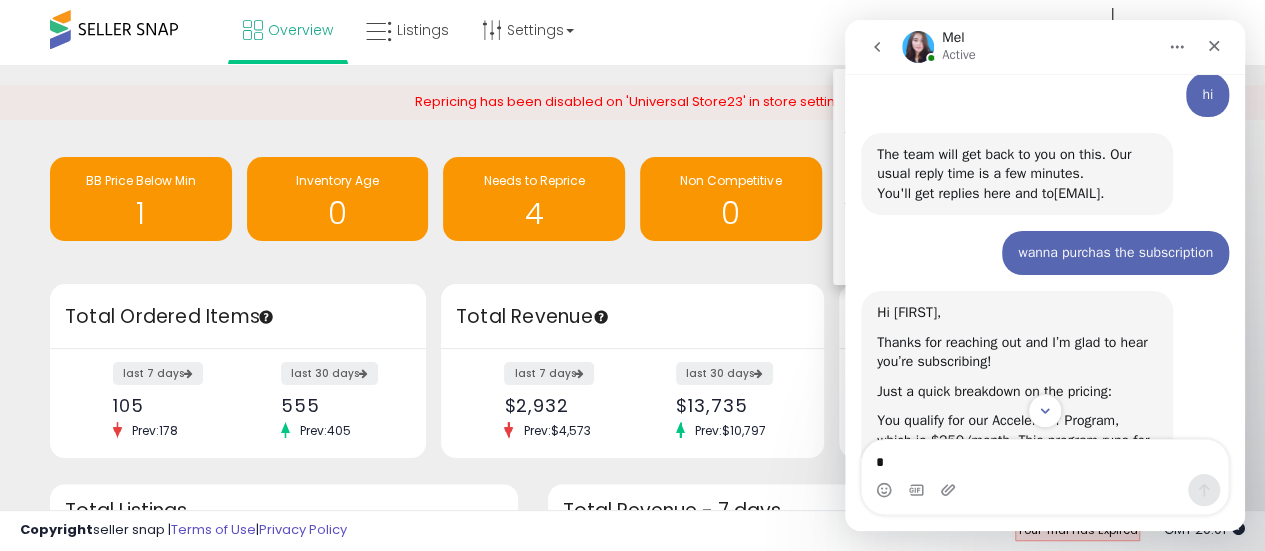 type on "**" 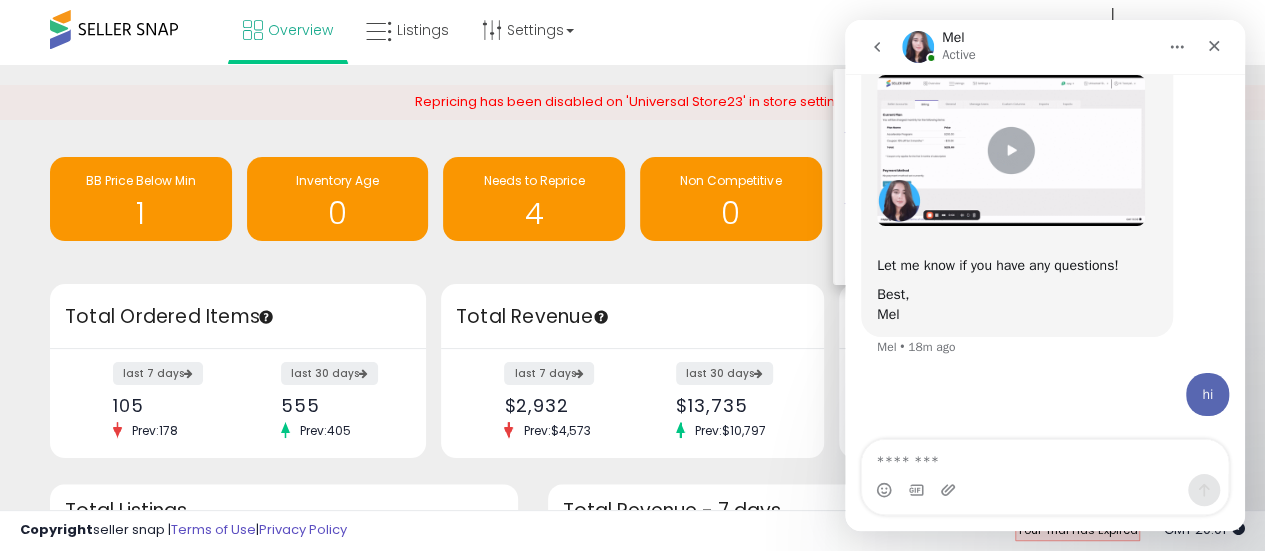 scroll, scrollTop: 1003, scrollLeft: 0, axis: vertical 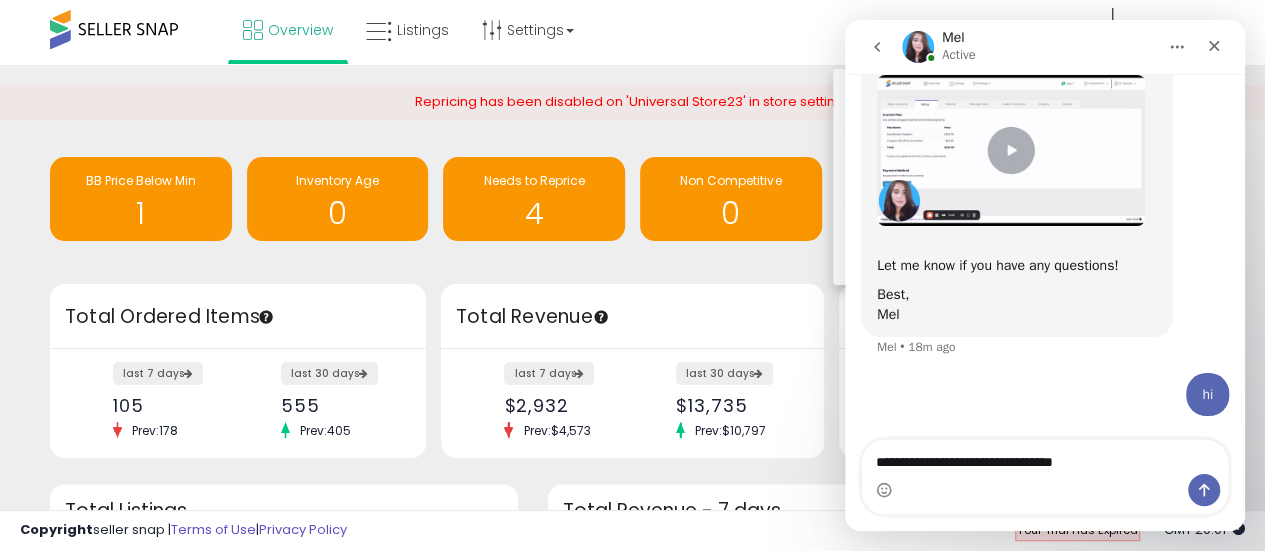 type on "**********" 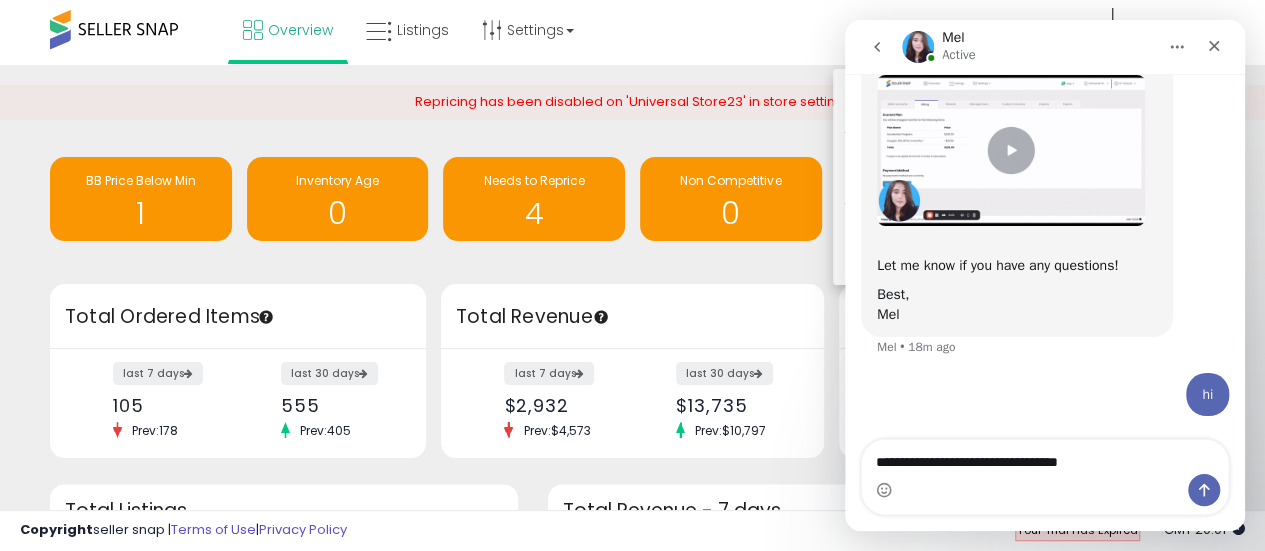 type 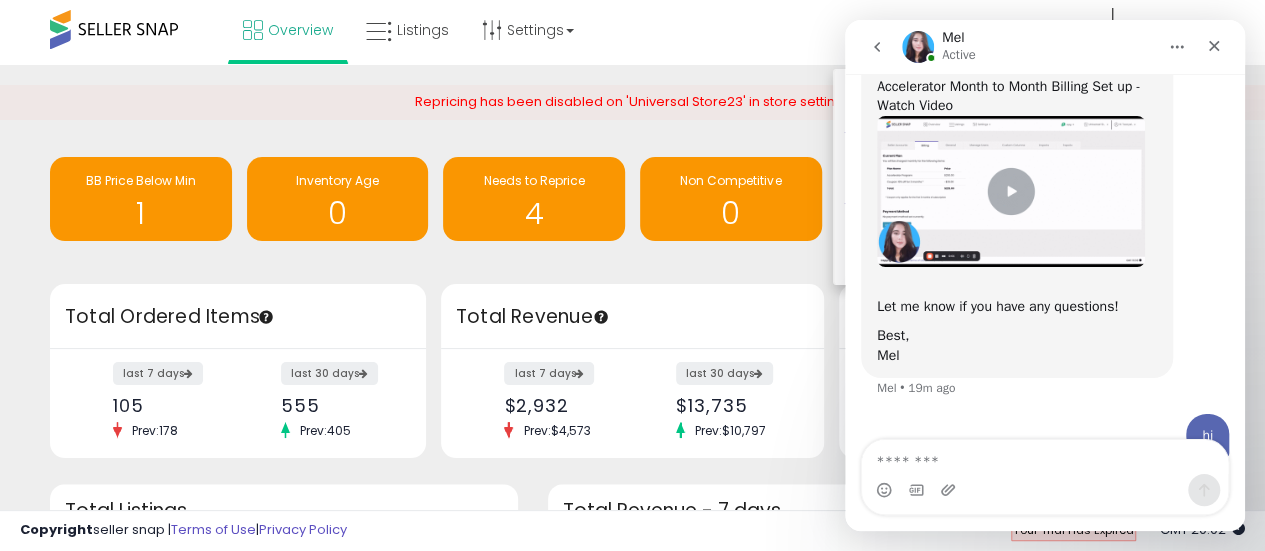 scroll, scrollTop: 915, scrollLeft: 0, axis: vertical 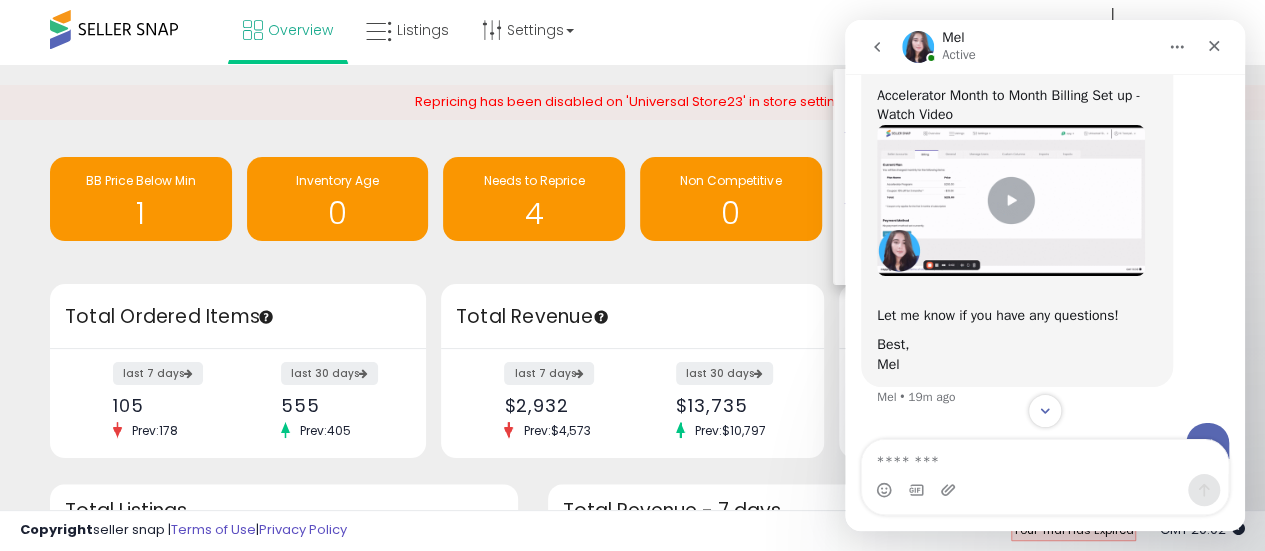 click at bounding box center (1011, 200) 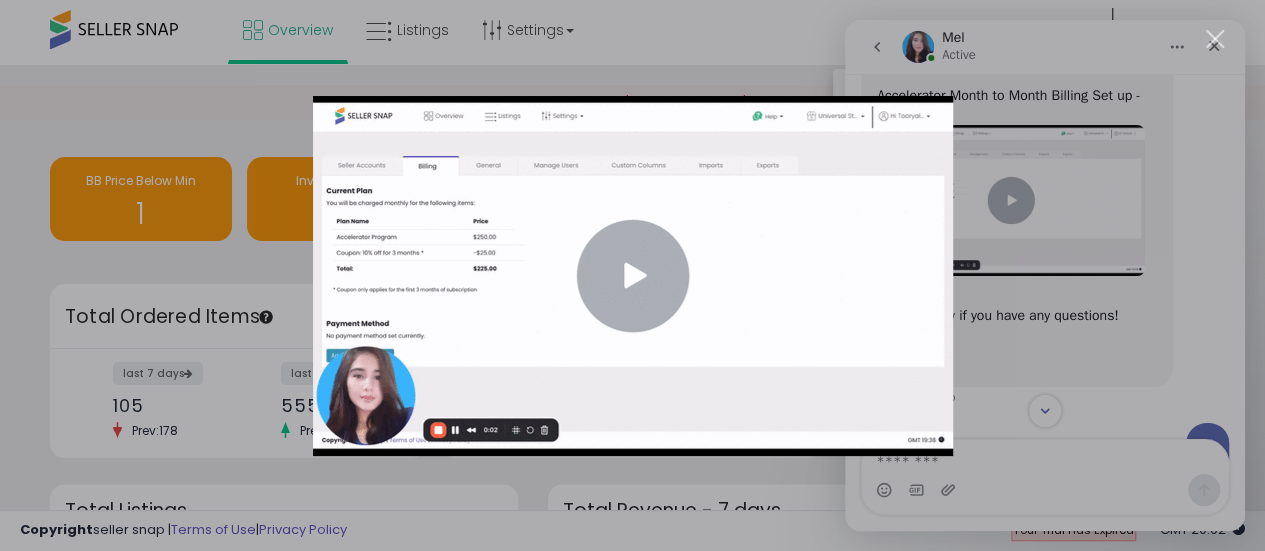 scroll, scrollTop: 0, scrollLeft: 0, axis: both 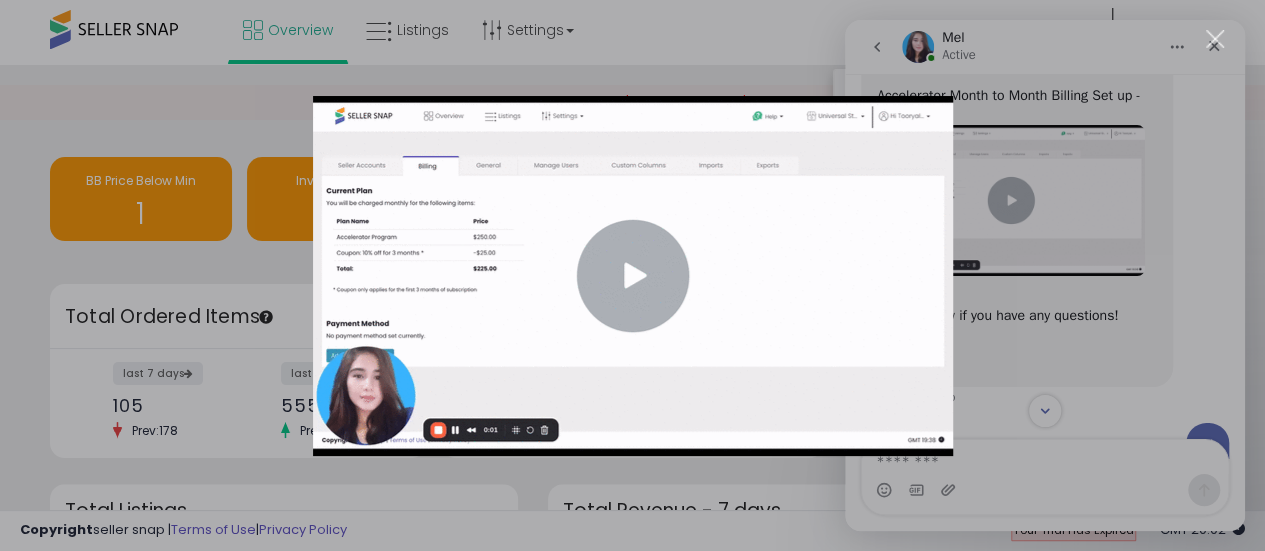 click at bounding box center (633, 276) 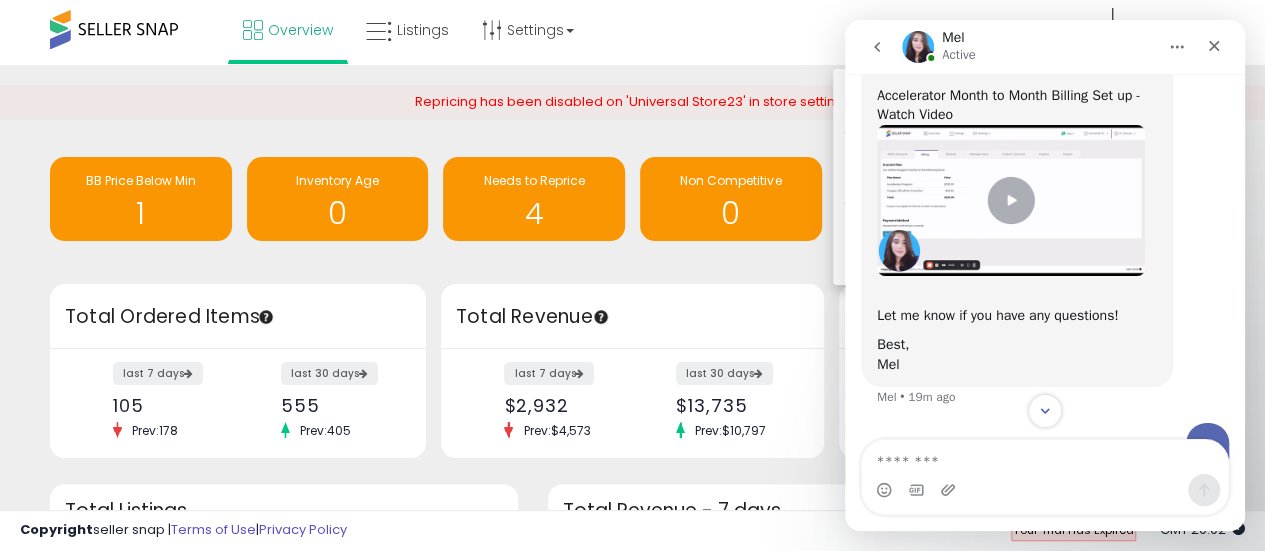 click at bounding box center [114, 29] 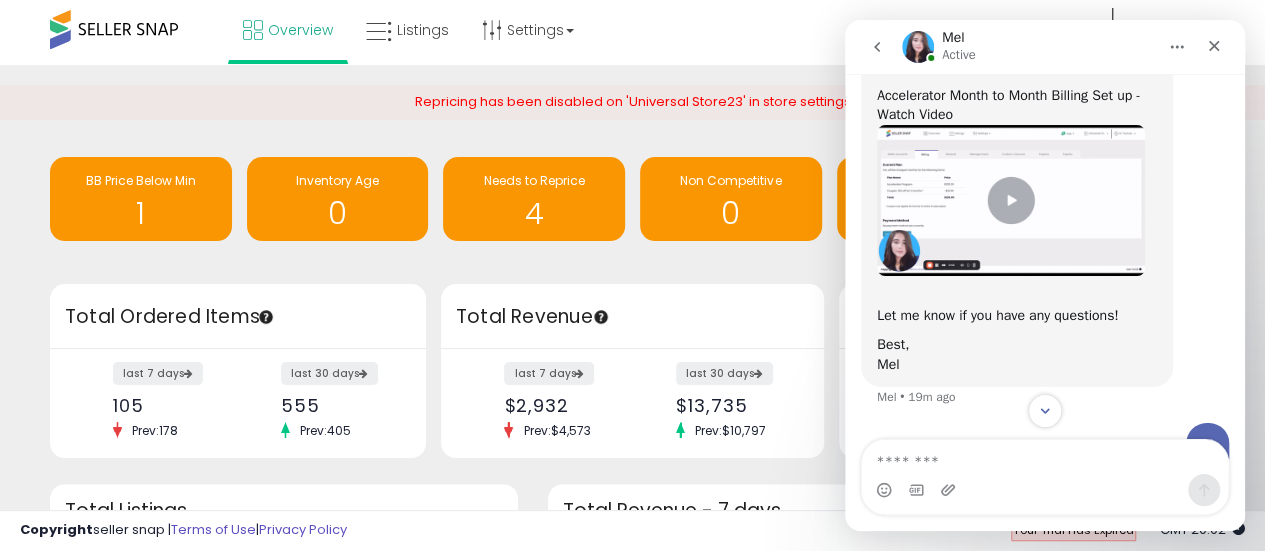 click at bounding box center (1011, 200) 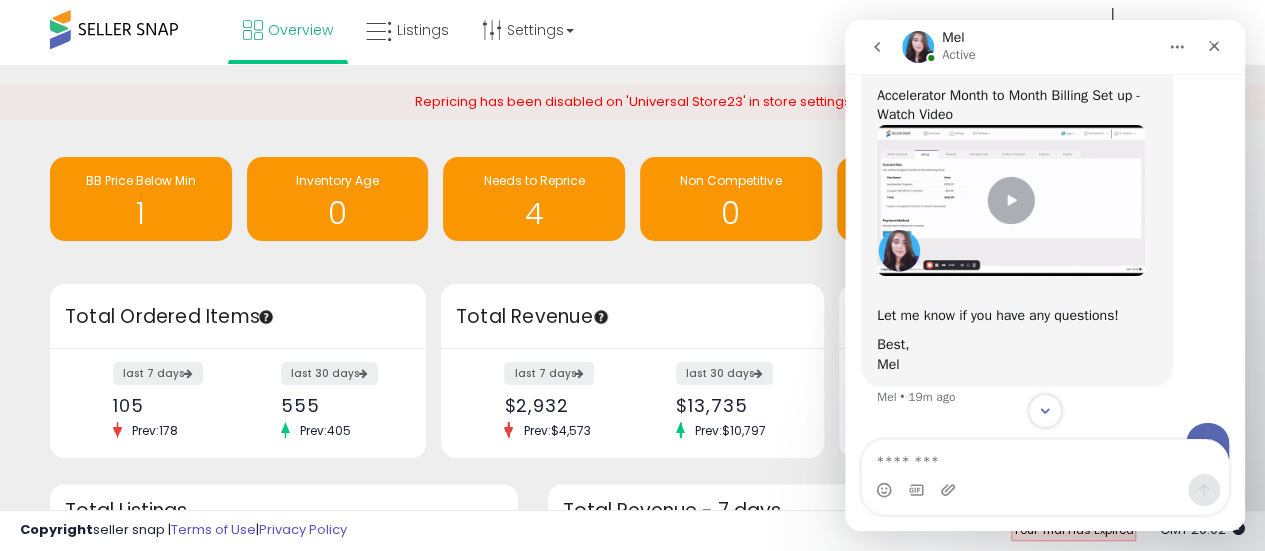 scroll, scrollTop: 0, scrollLeft: 0, axis: both 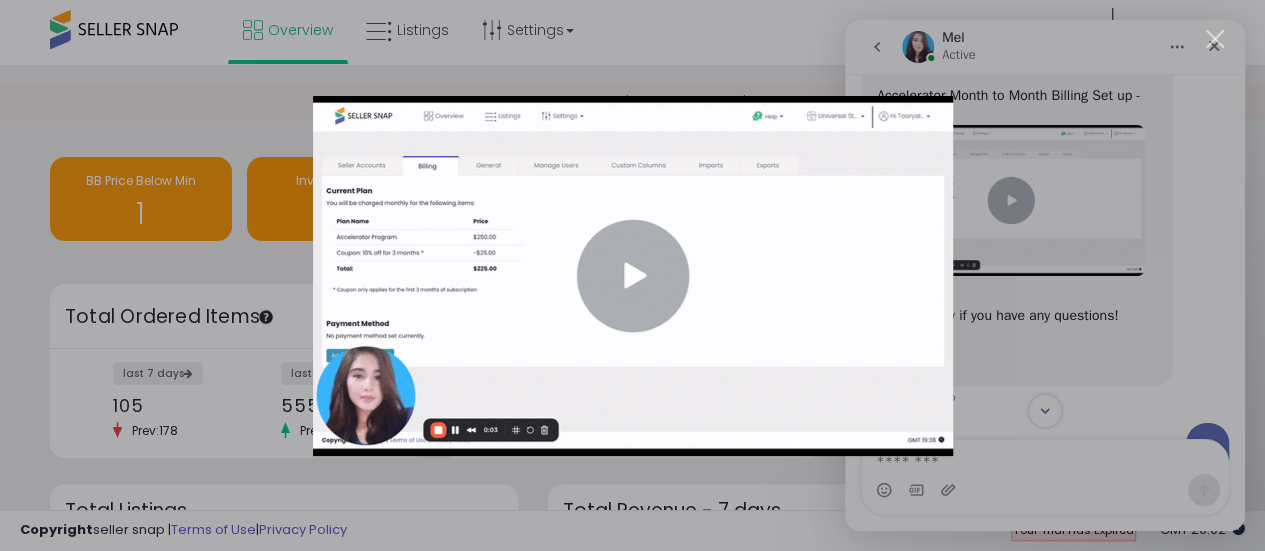 click at bounding box center (633, 276) 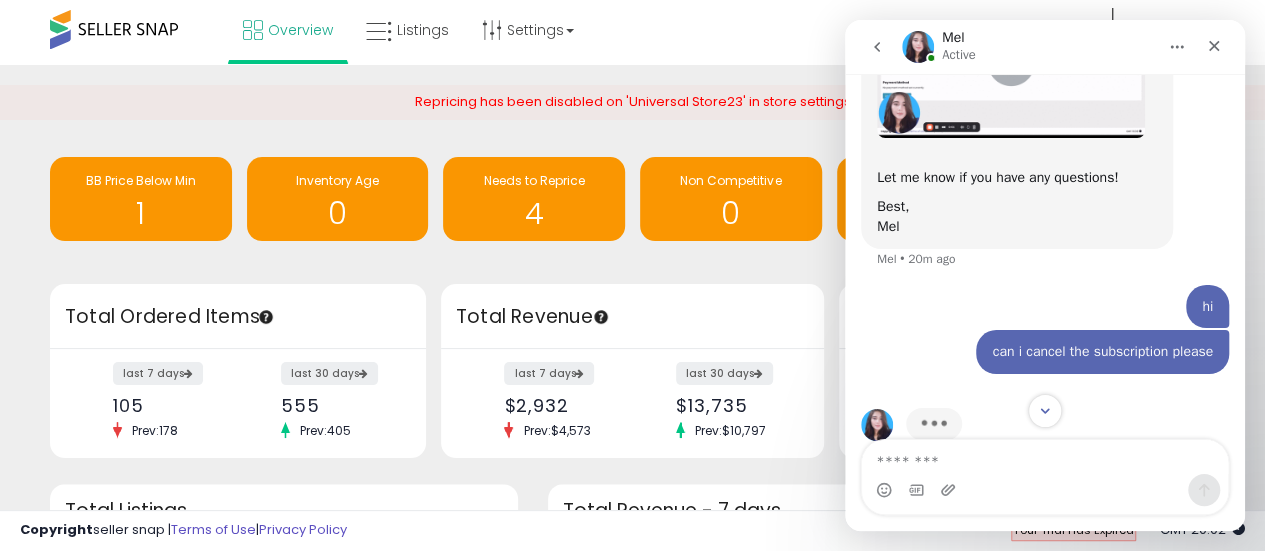 scroll, scrollTop: 1126, scrollLeft: 0, axis: vertical 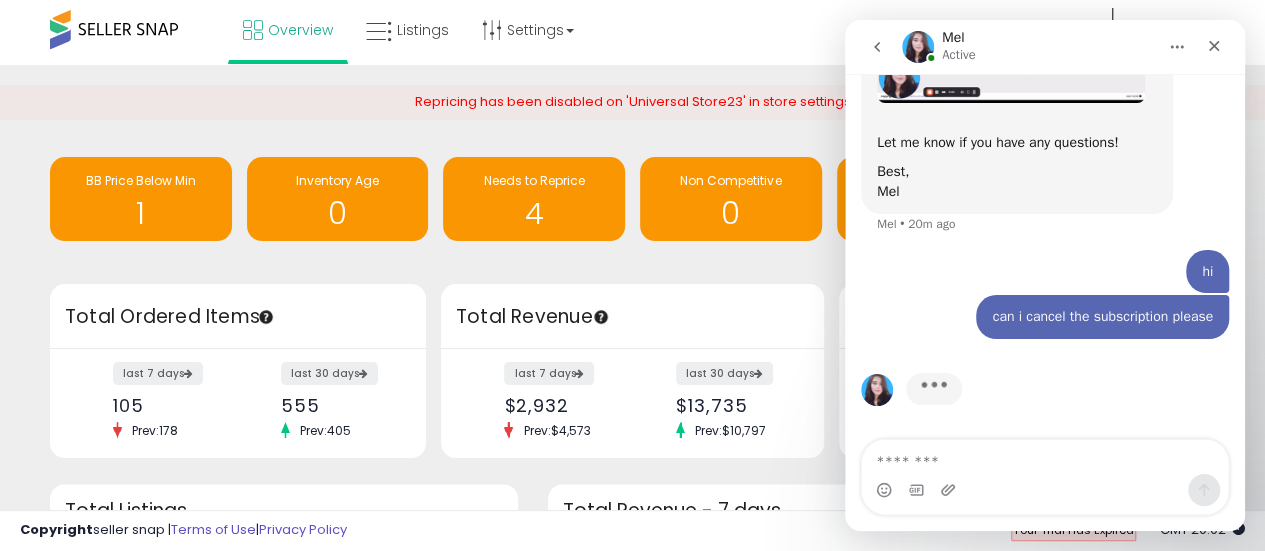 click 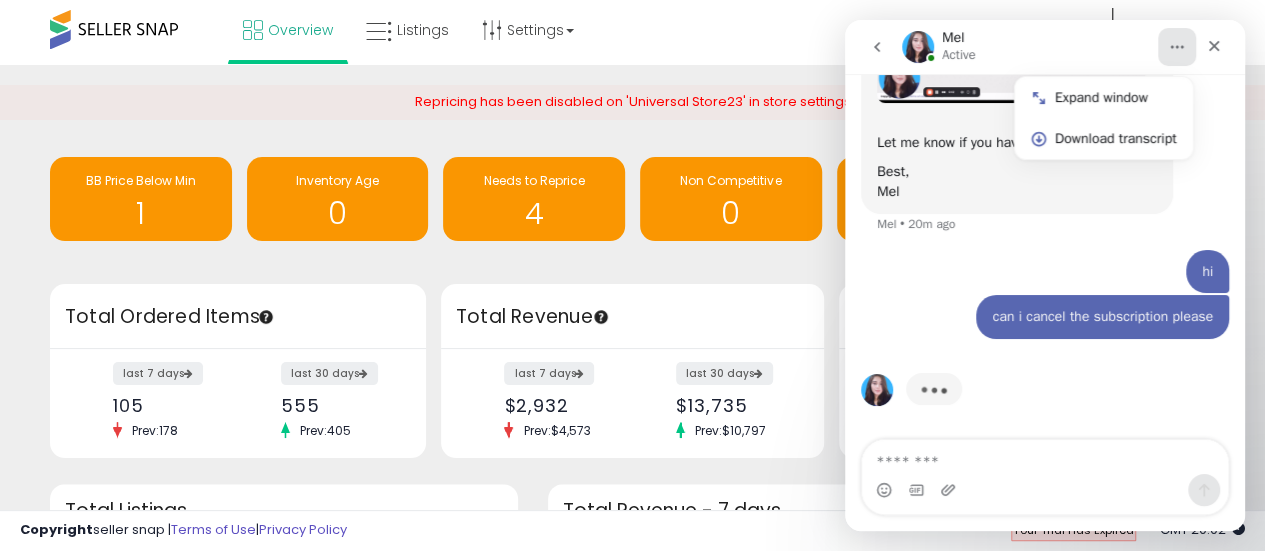 click 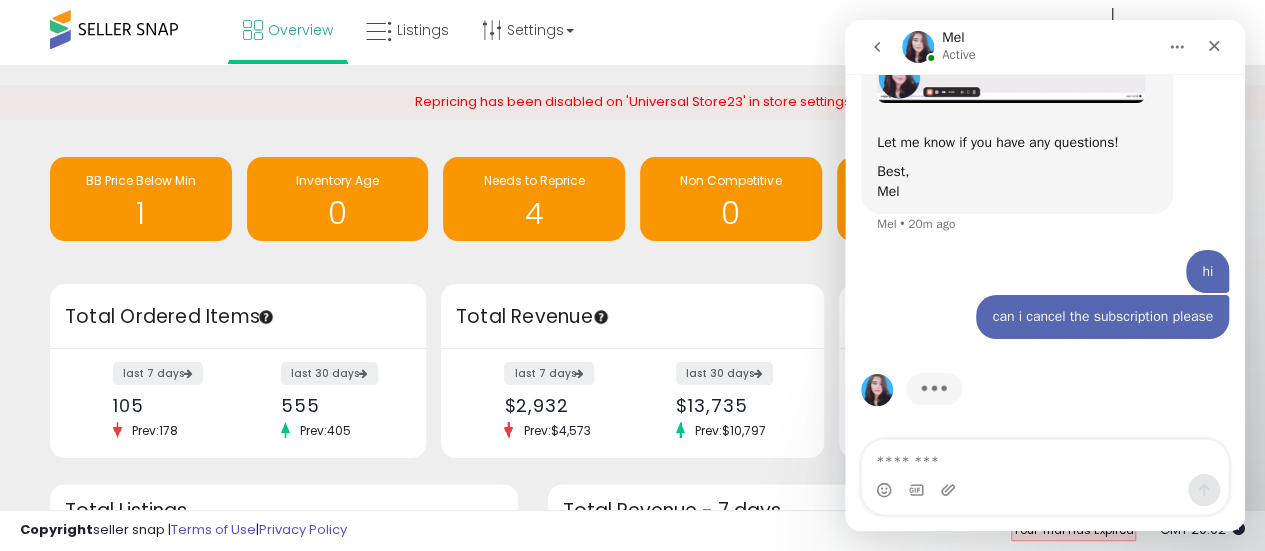 click 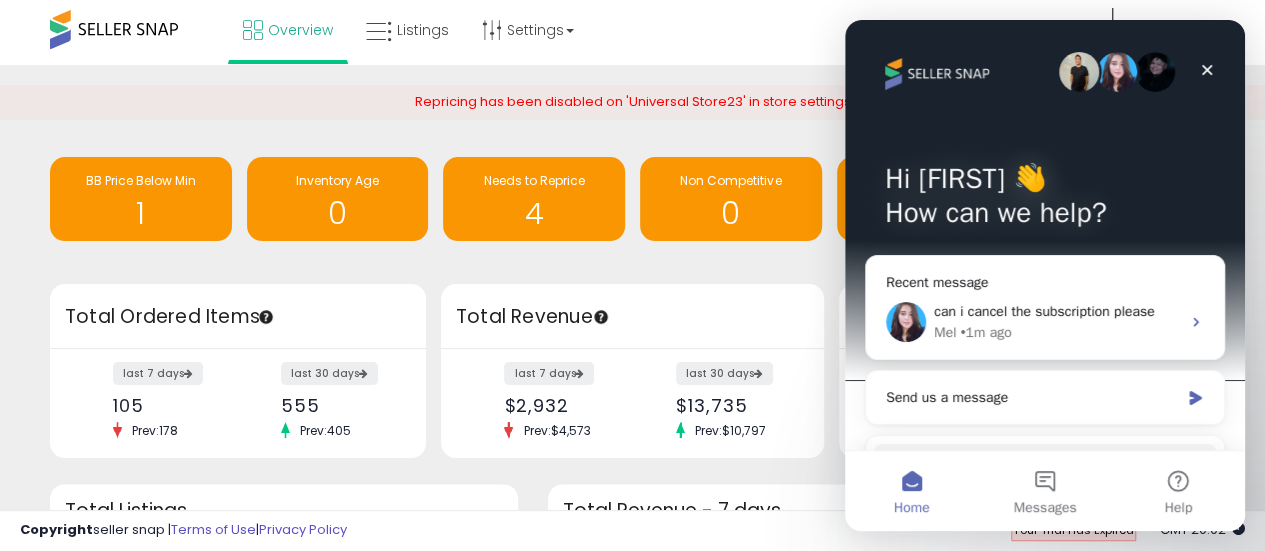 scroll, scrollTop: 0, scrollLeft: 0, axis: both 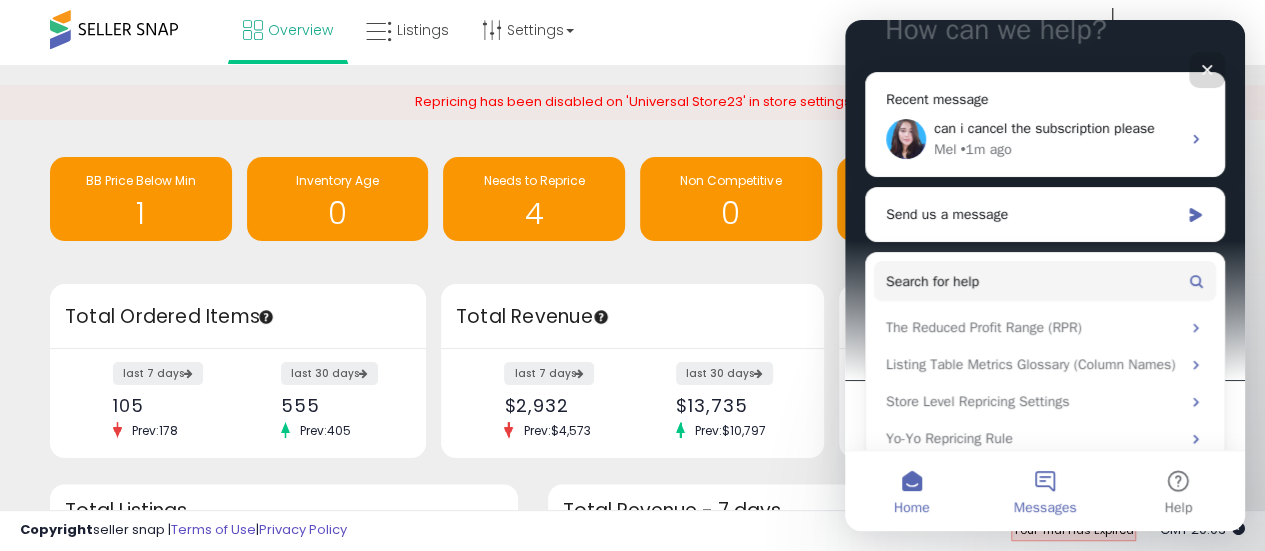 click on "Messages" at bounding box center (1045, 508) 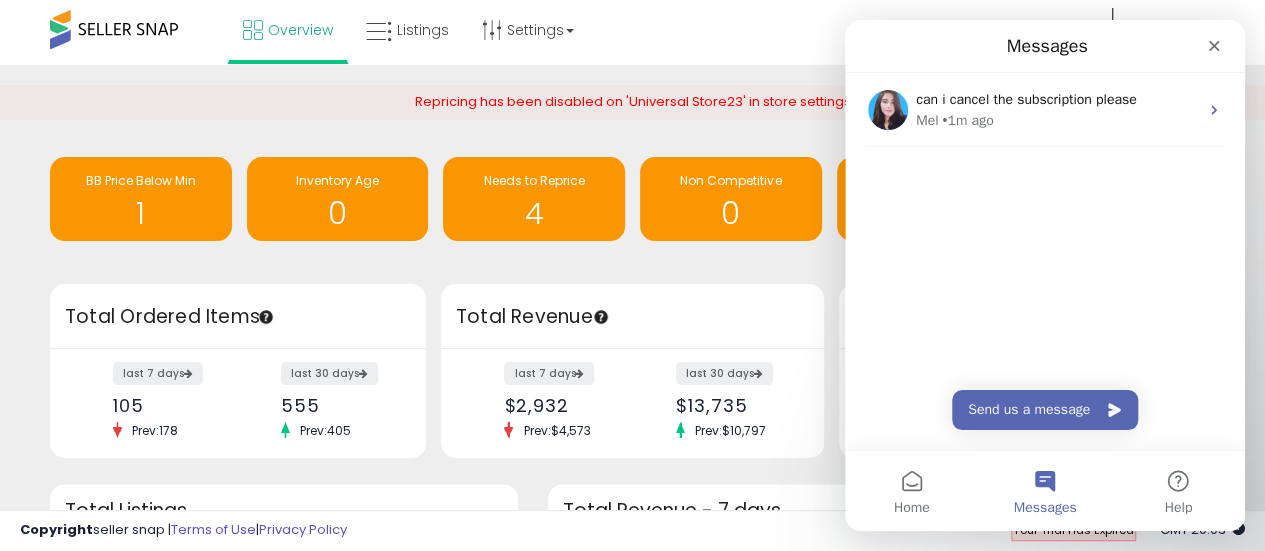 click on "Overview
Listings
Settings" at bounding box center [401, 42] 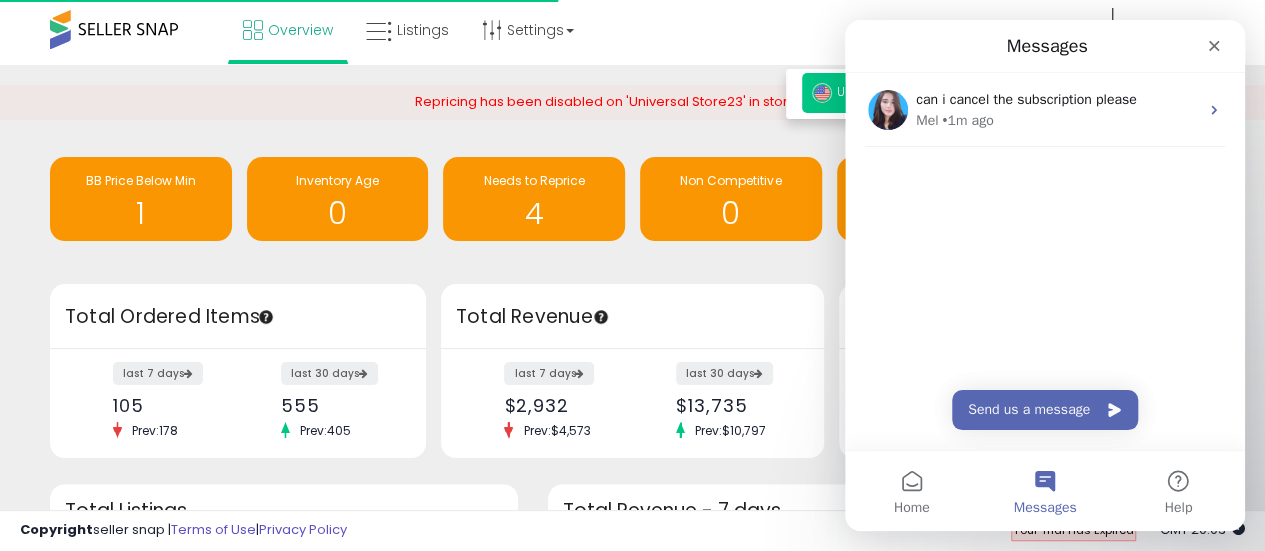 click on "Messages" at bounding box center (1045, 46) 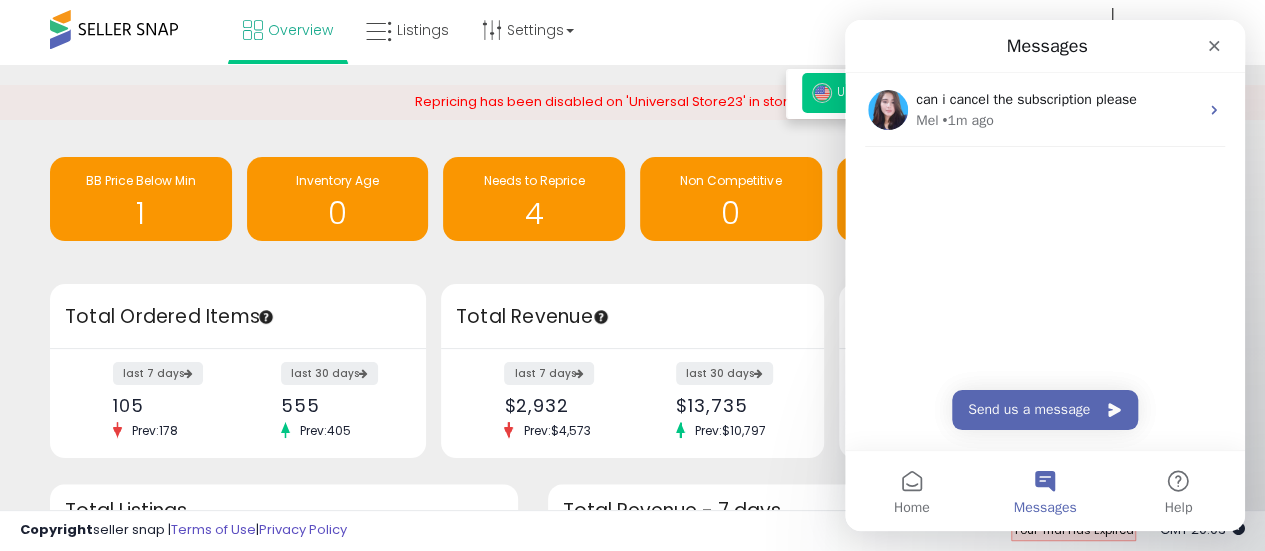 click on "Retrieving insights data..
BB Price Below Min
1
Inventory Age
0
Needs to Reprice
4 0 0" at bounding box center (632, 209) 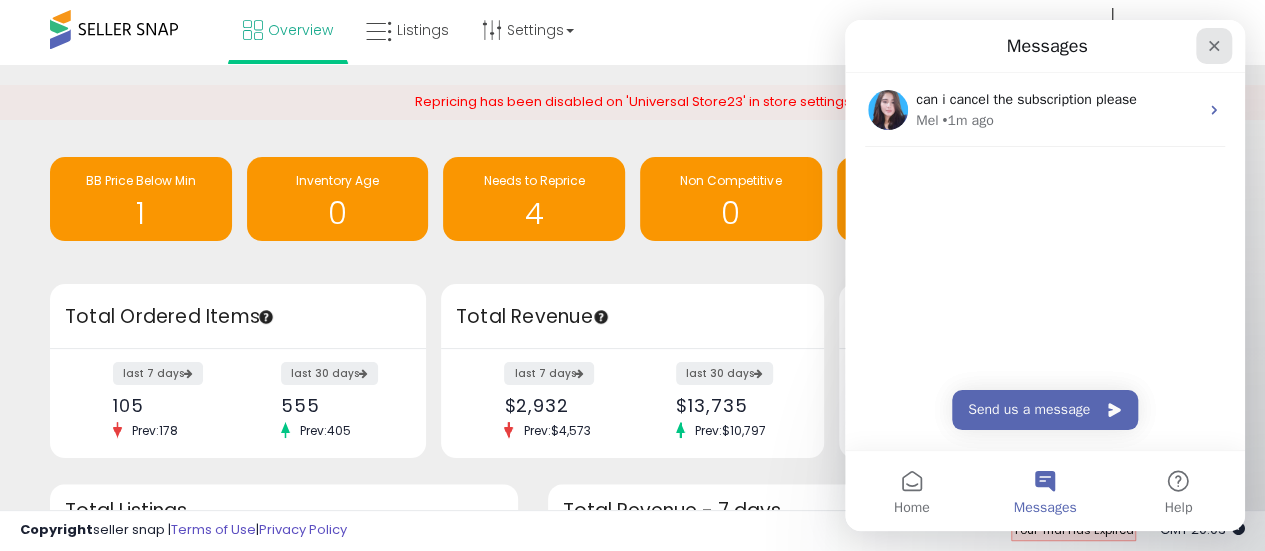 click 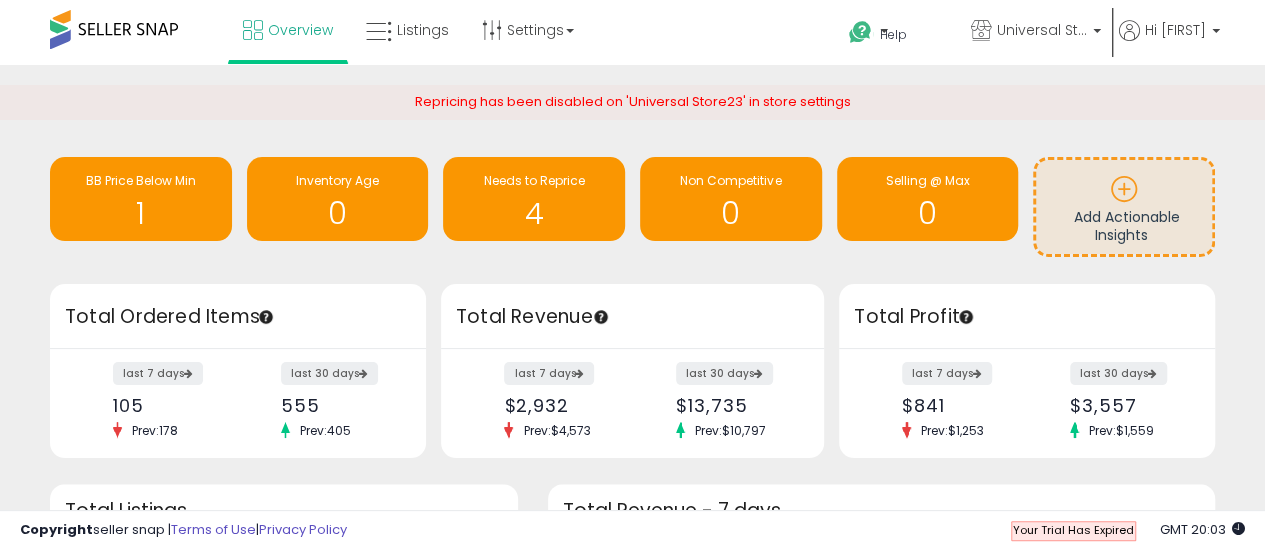 scroll, scrollTop: 0, scrollLeft: 0, axis: both 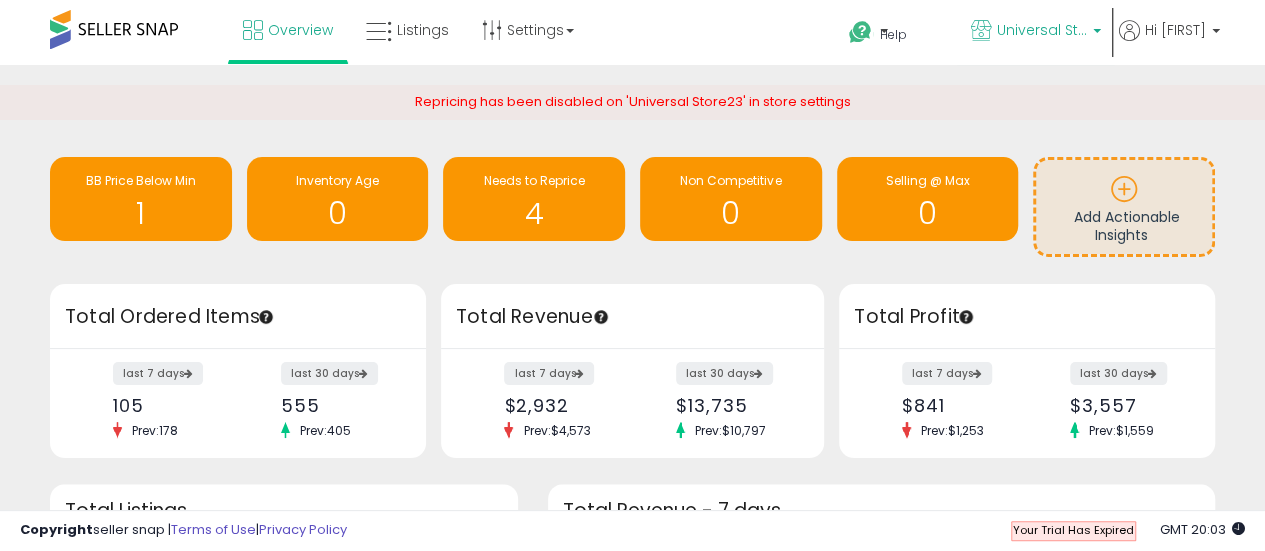 click on "Universal Store23" at bounding box center [1042, 30] 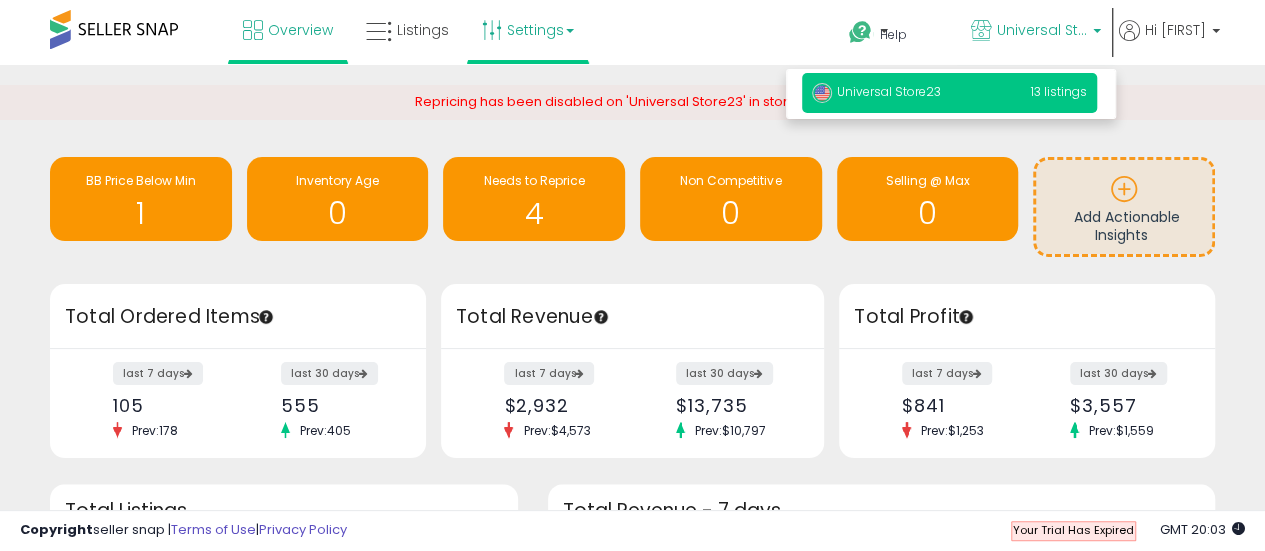 click on "Settings" at bounding box center [528, 30] 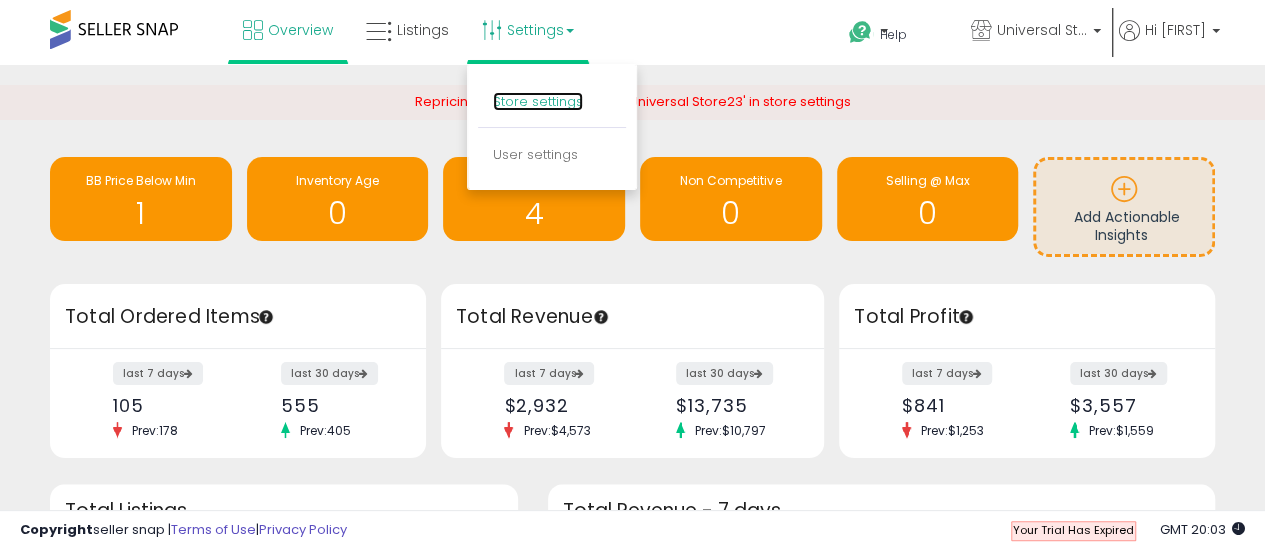 click on "Store
settings" at bounding box center [538, 101] 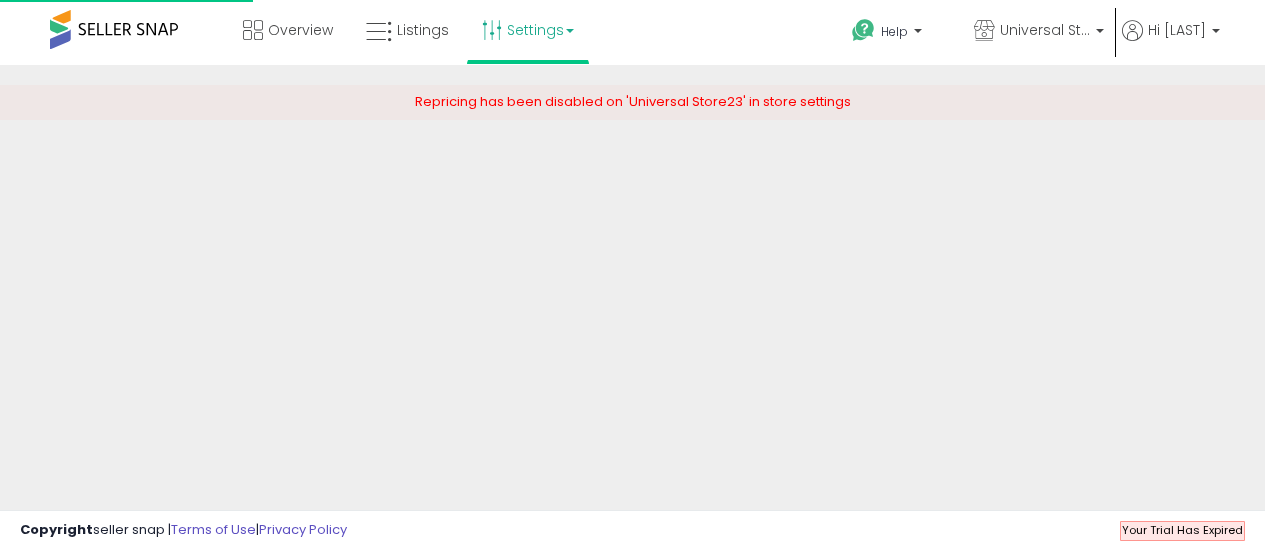 scroll, scrollTop: 0, scrollLeft: 0, axis: both 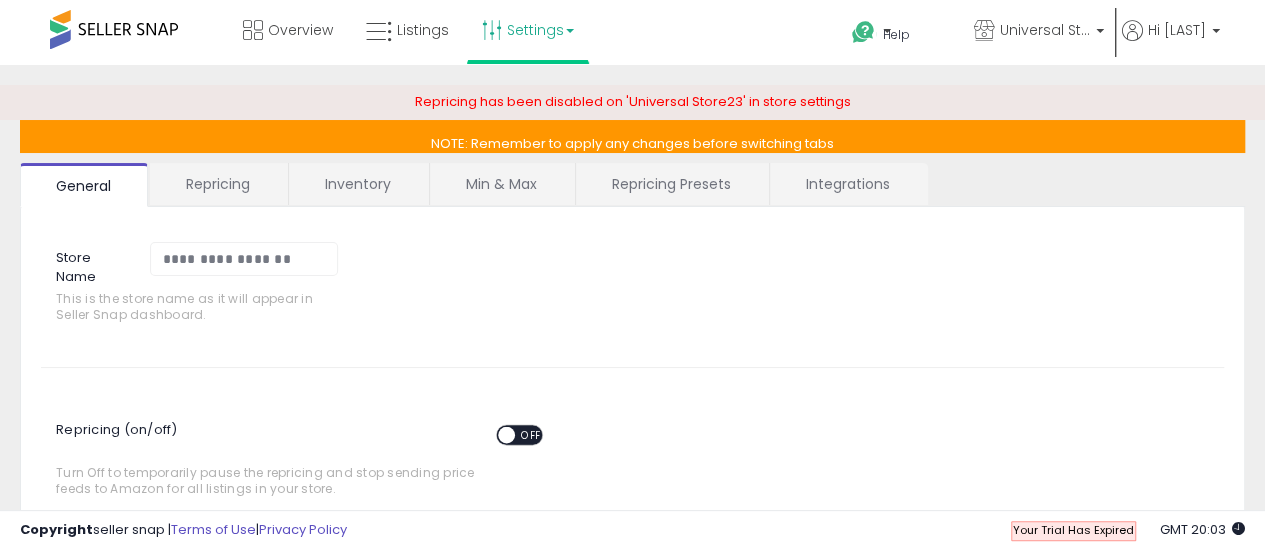 click on "Repricing" at bounding box center (218, 184) 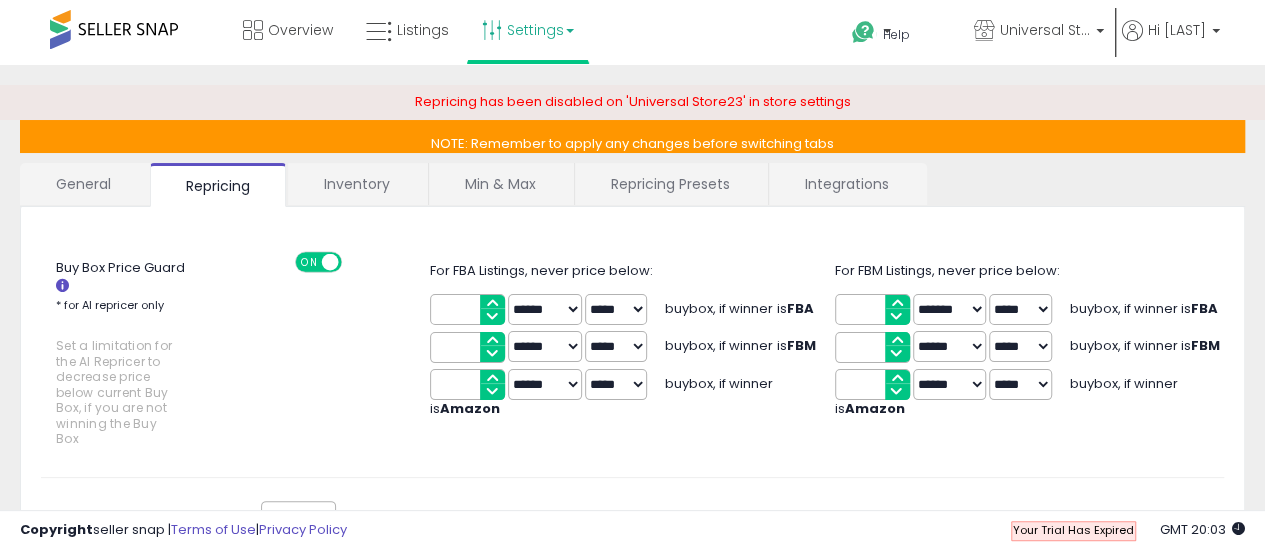 click on "Inventory" at bounding box center (357, 184) 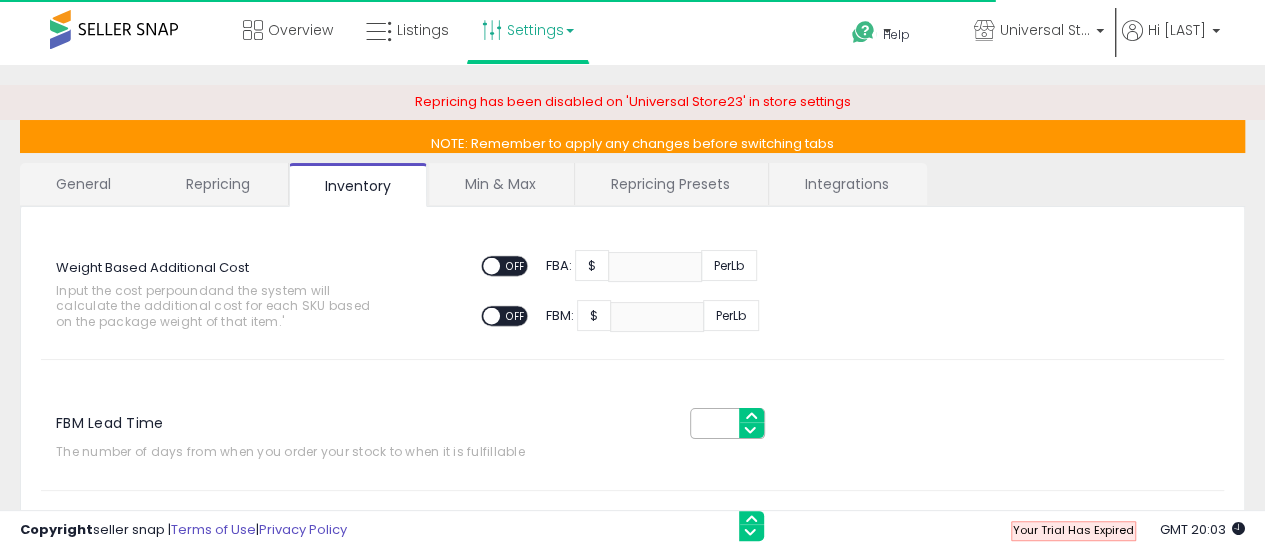 click on "Min & Max" at bounding box center (500, 184) 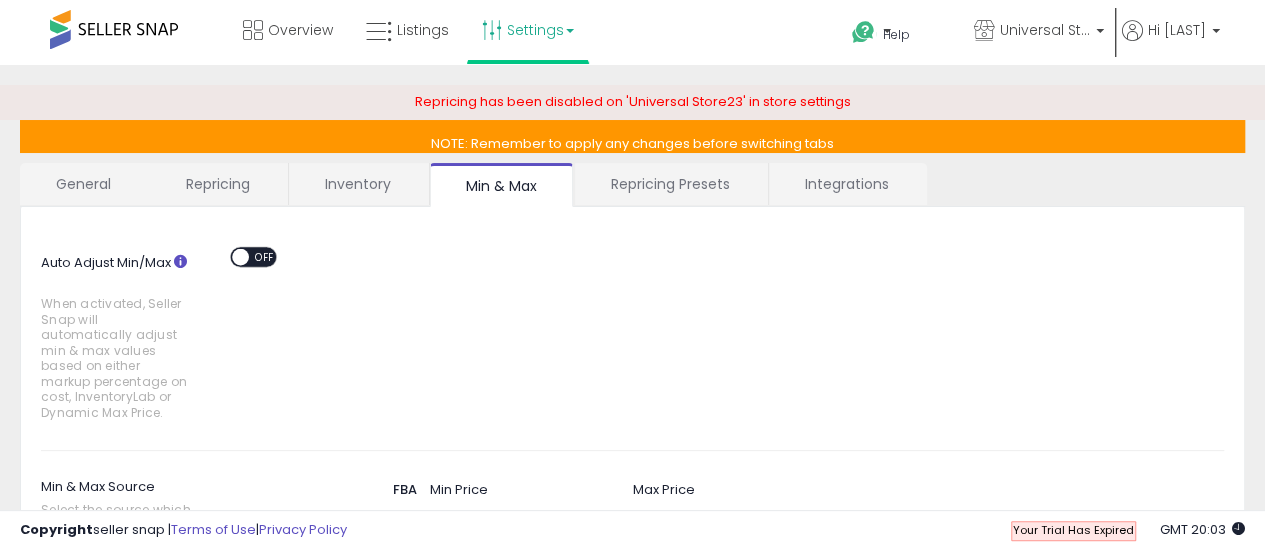 click on "Repricing Presets" at bounding box center [670, 184] 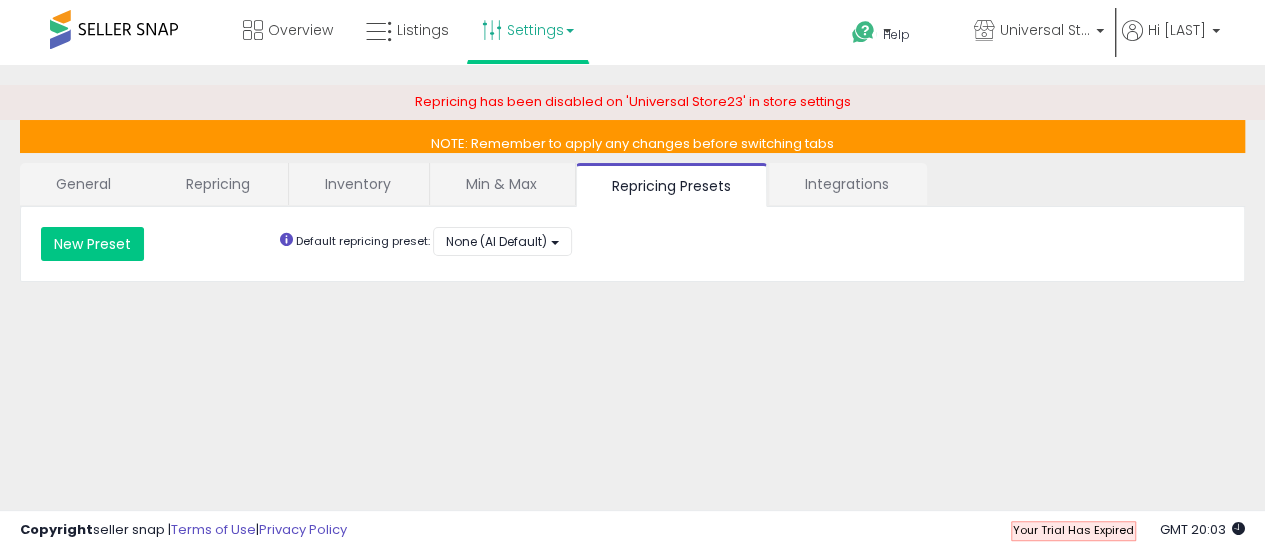 click on "Integrations" at bounding box center [847, 184] 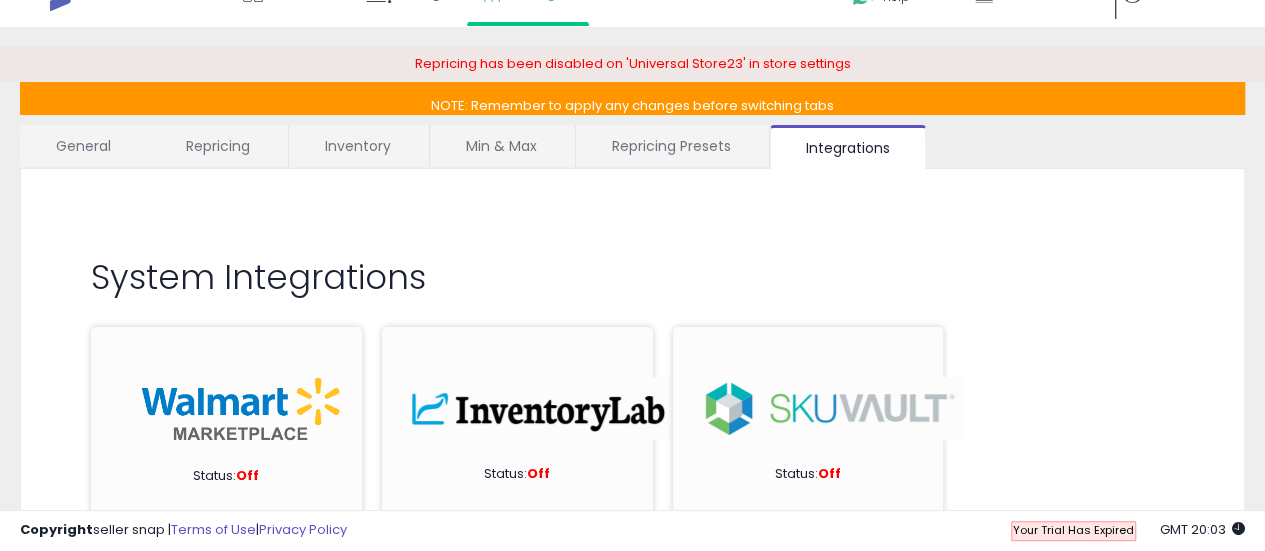 scroll, scrollTop: 0, scrollLeft: 0, axis: both 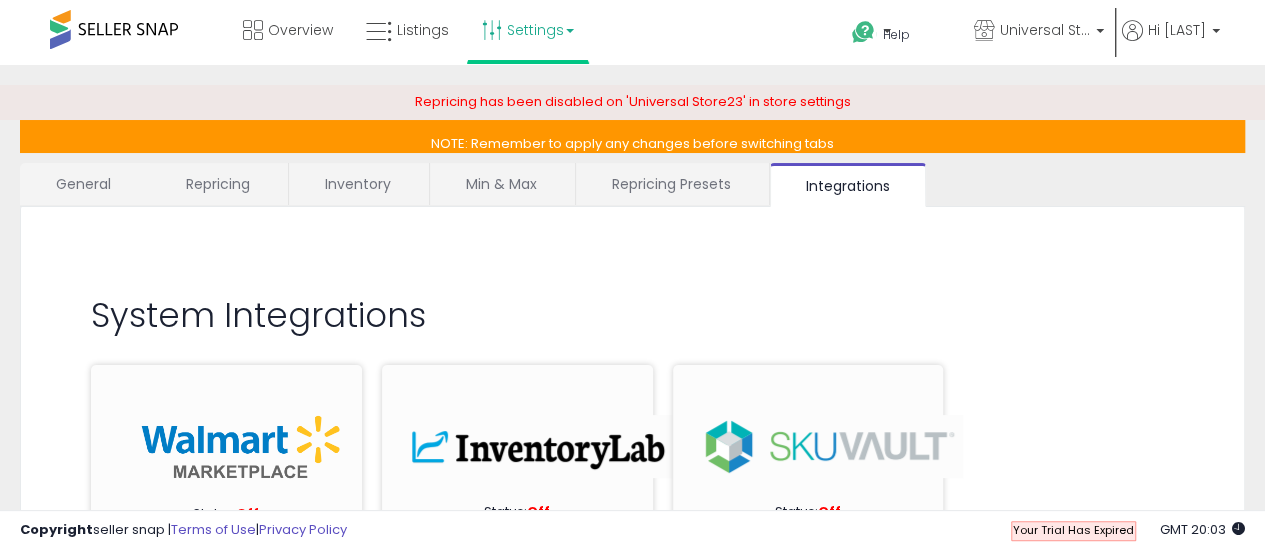 click on "Inventory" at bounding box center [358, 184] 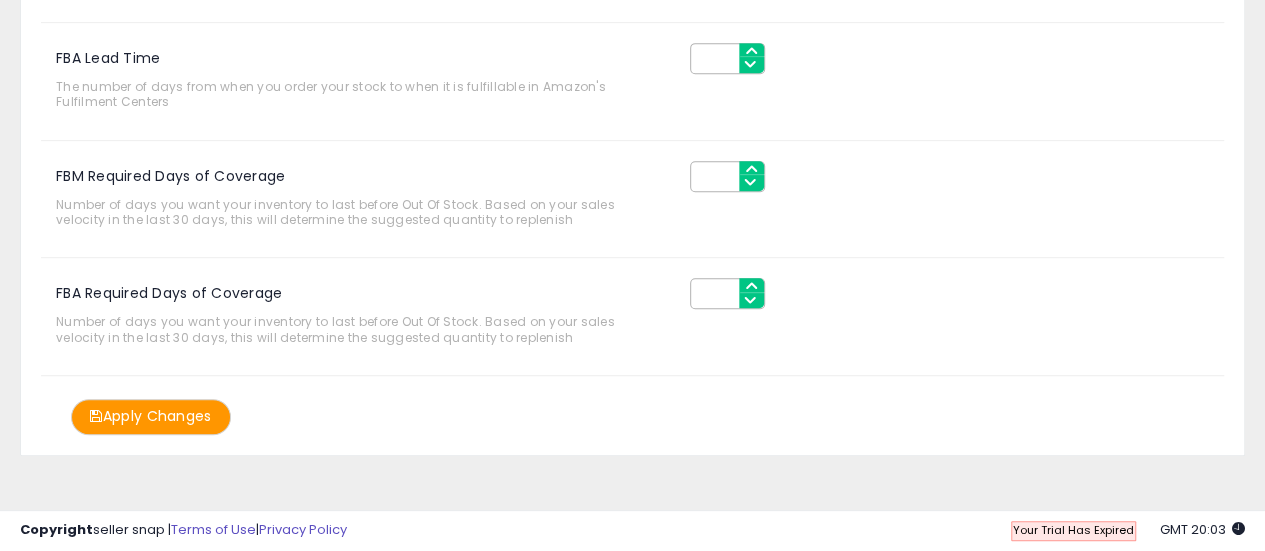 scroll, scrollTop: 0, scrollLeft: 0, axis: both 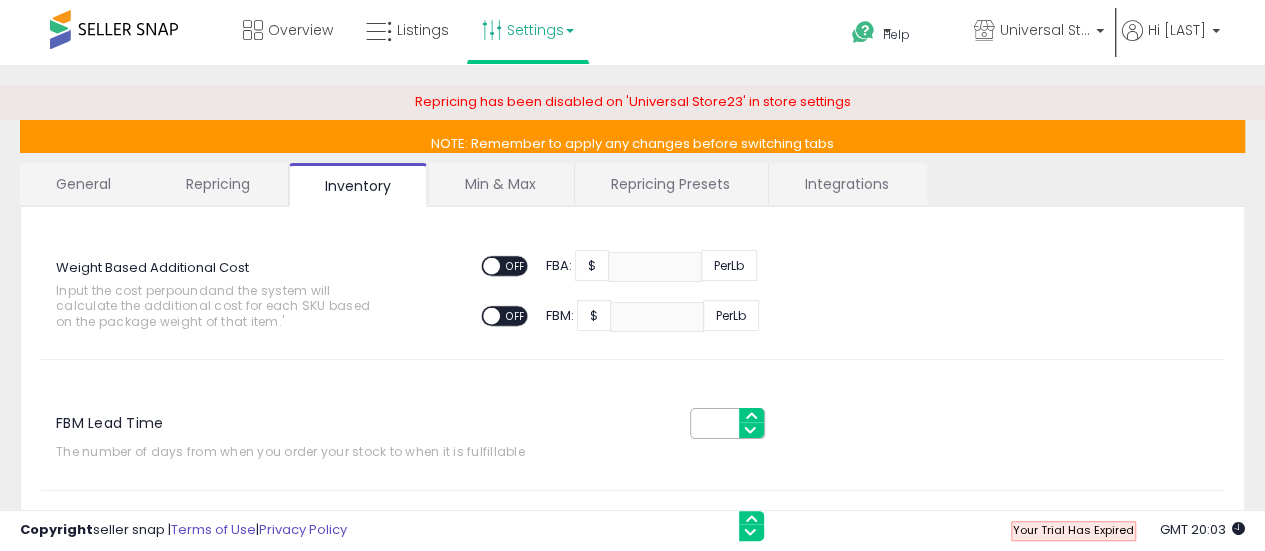 click on "Repricing" at bounding box center [218, 184] 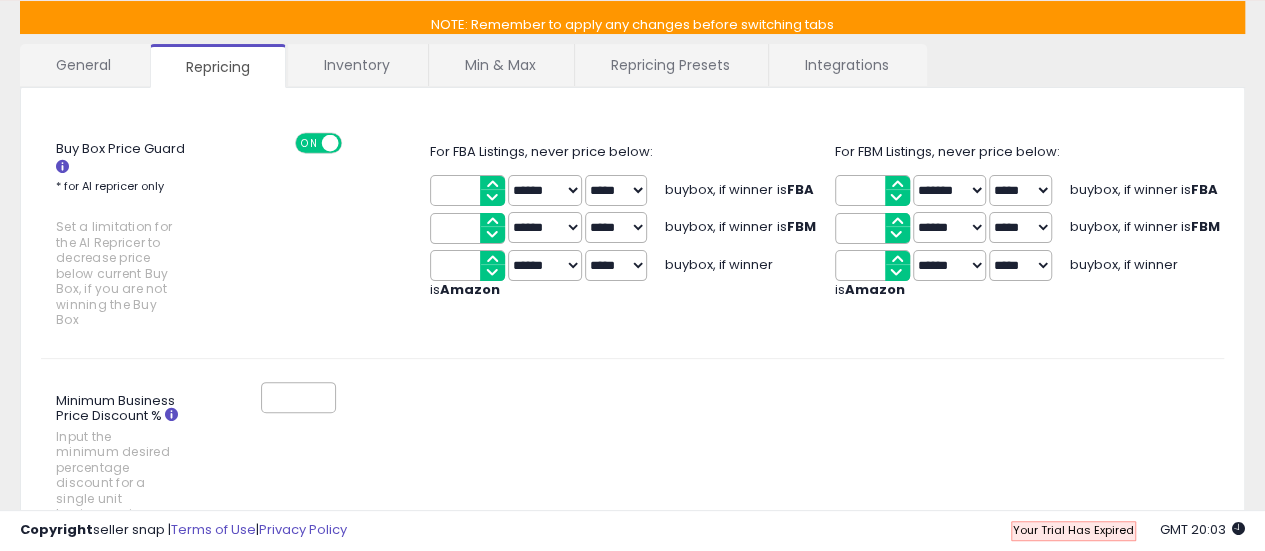 scroll, scrollTop: 0, scrollLeft: 0, axis: both 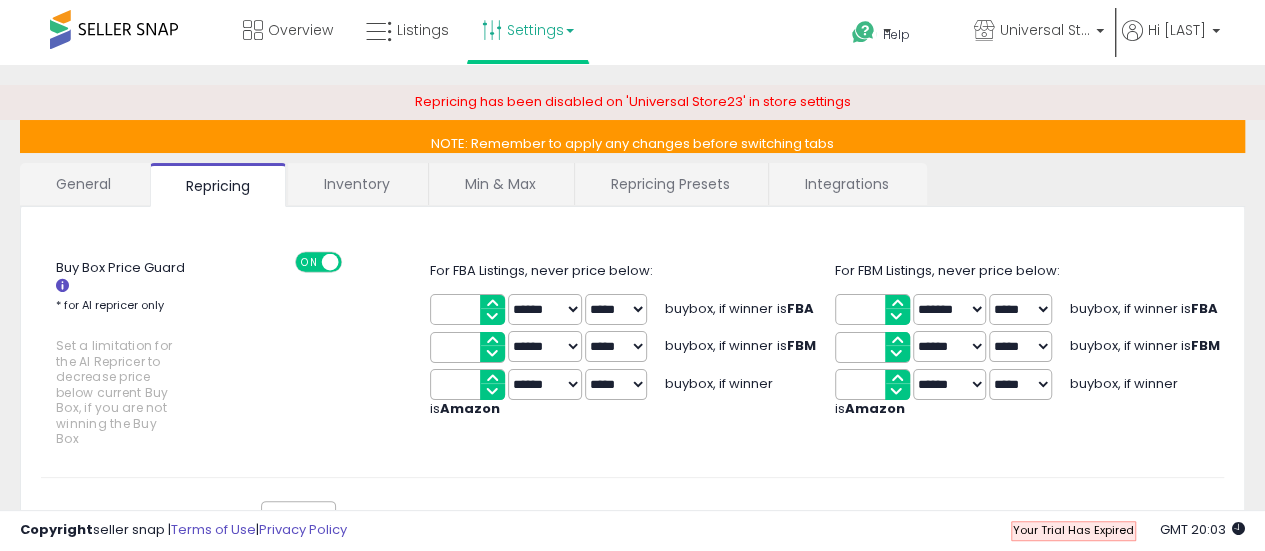click on "General" at bounding box center (84, 184) 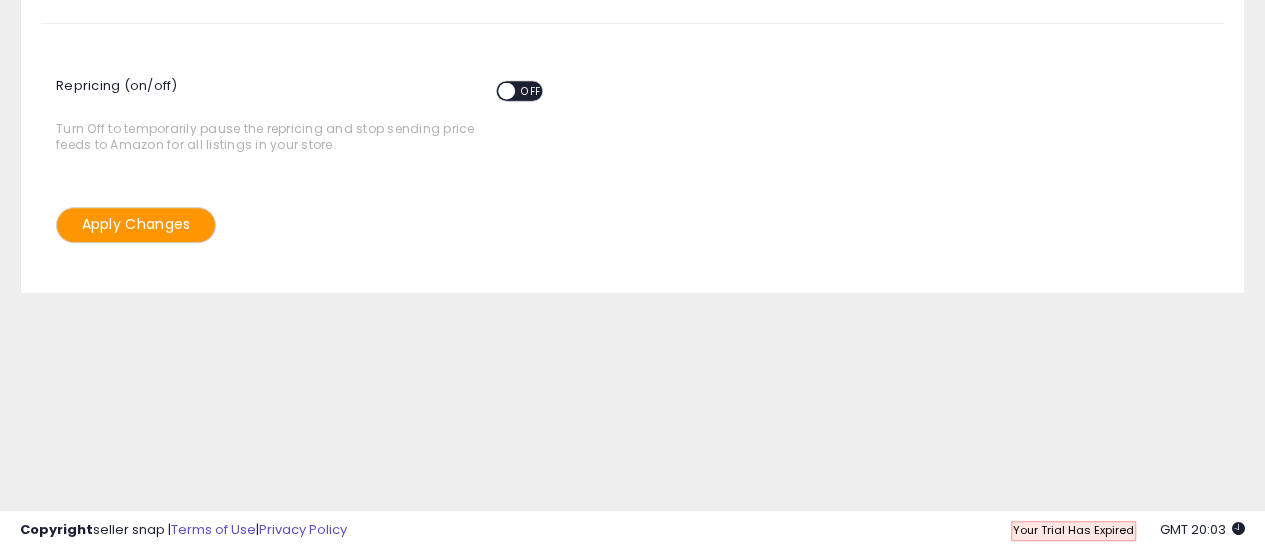 scroll, scrollTop: 0, scrollLeft: 0, axis: both 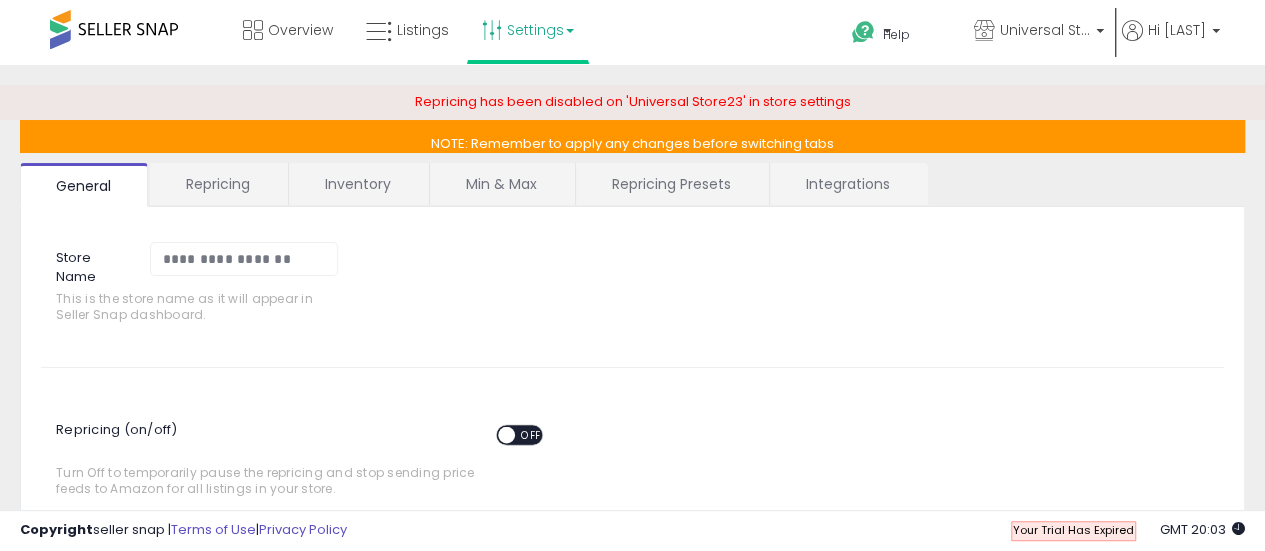 click on "Settings" at bounding box center (528, 30) 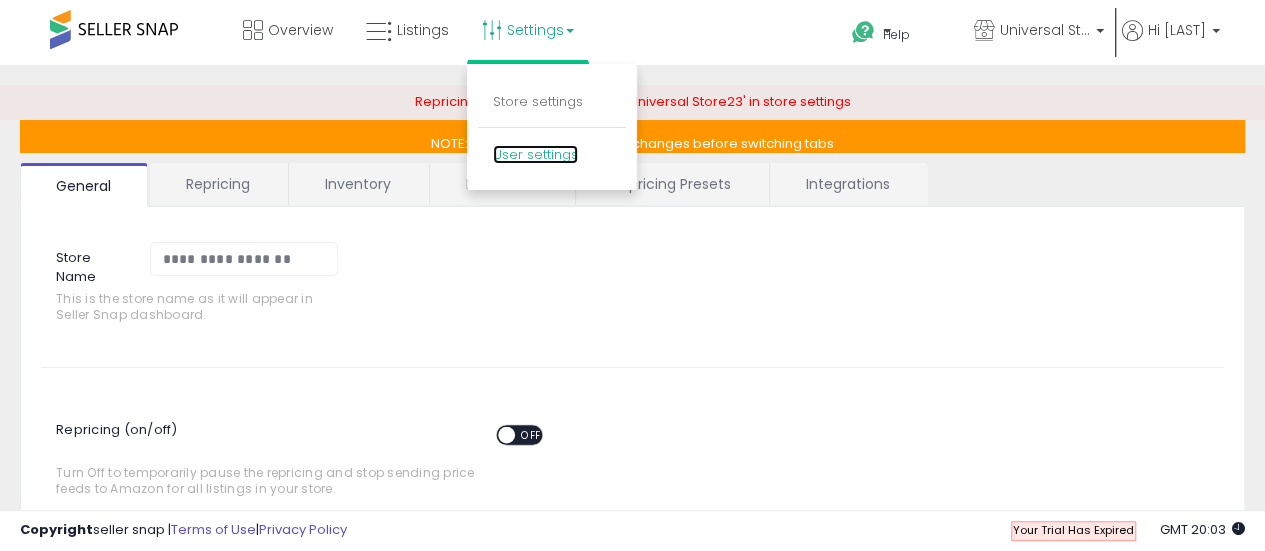 click on "User
settings" at bounding box center [535, 154] 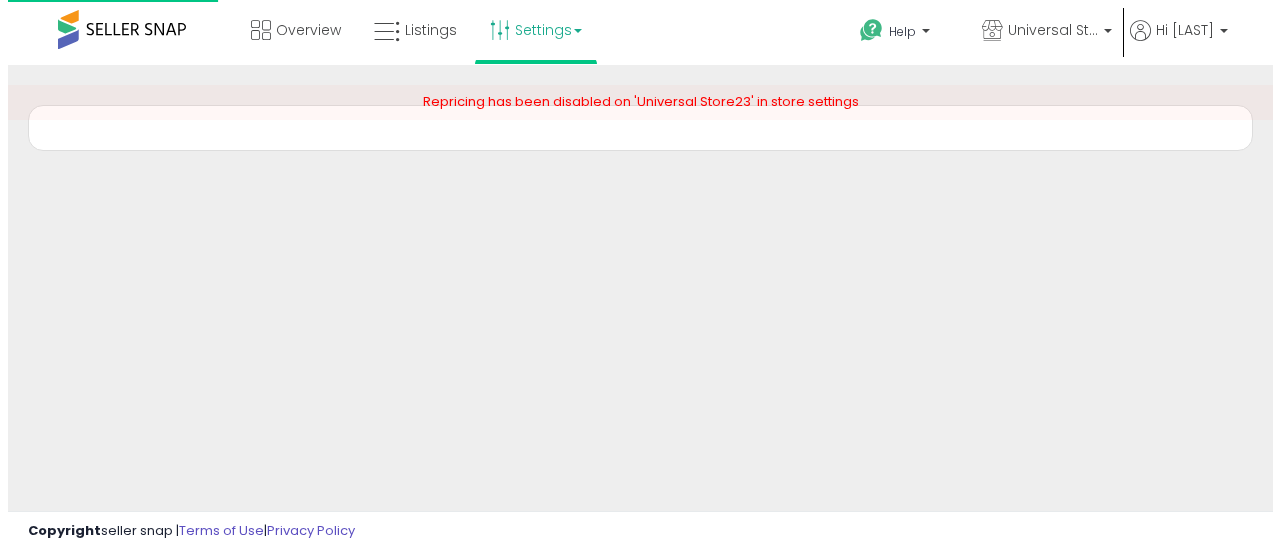 scroll, scrollTop: 0, scrollLeft: 0, axis: both 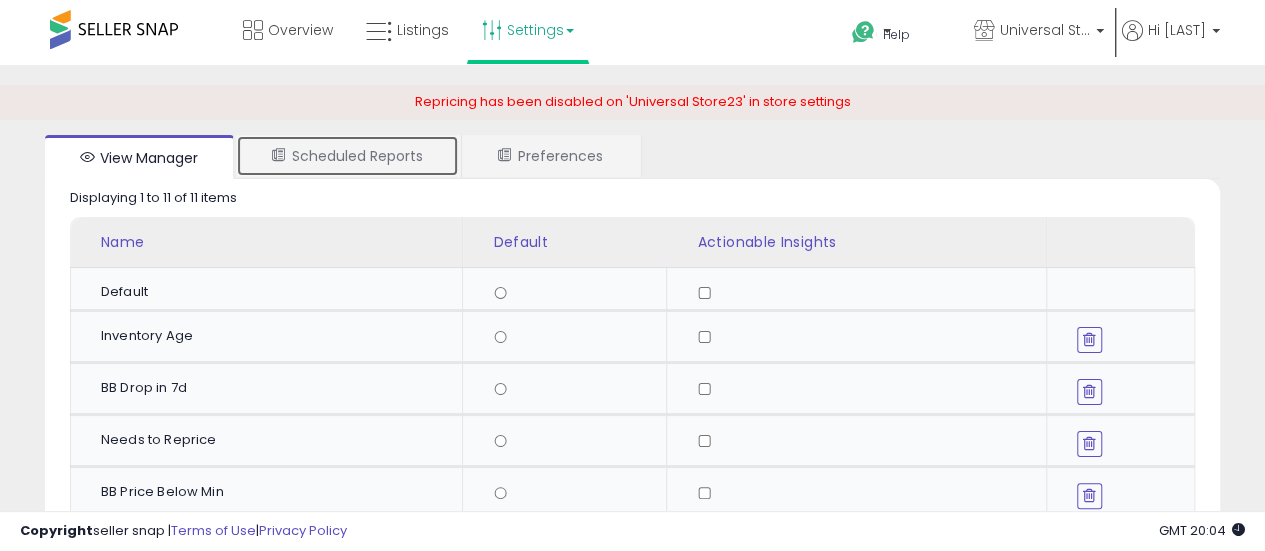 click on "Scheduled Reports" at bounding box center (347, 156) 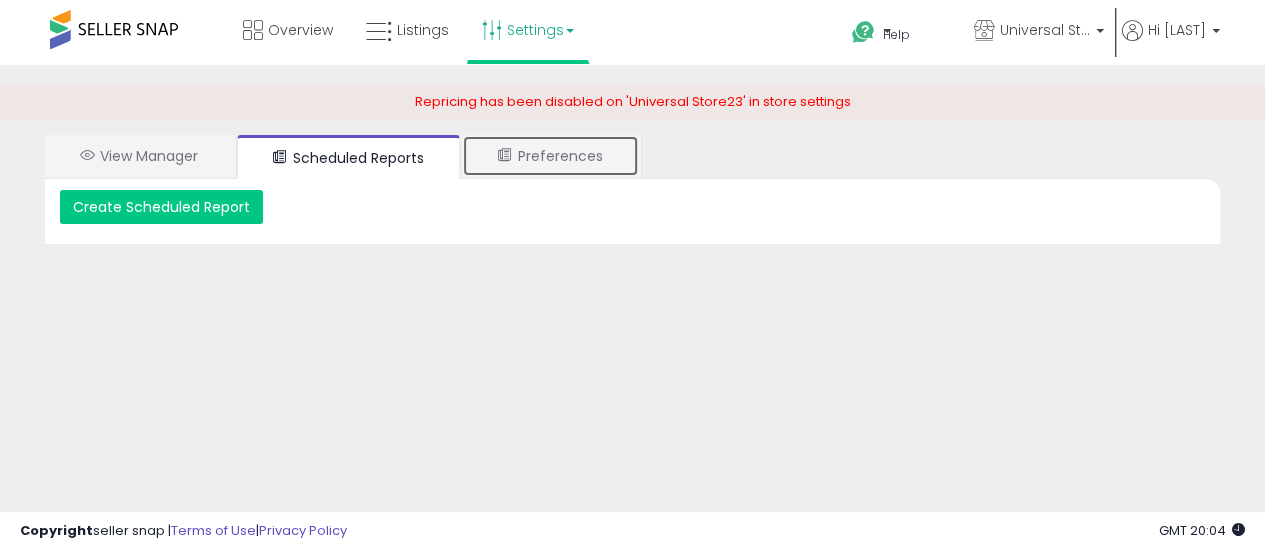 click on "Preferences" at bounding box center (550, 156) 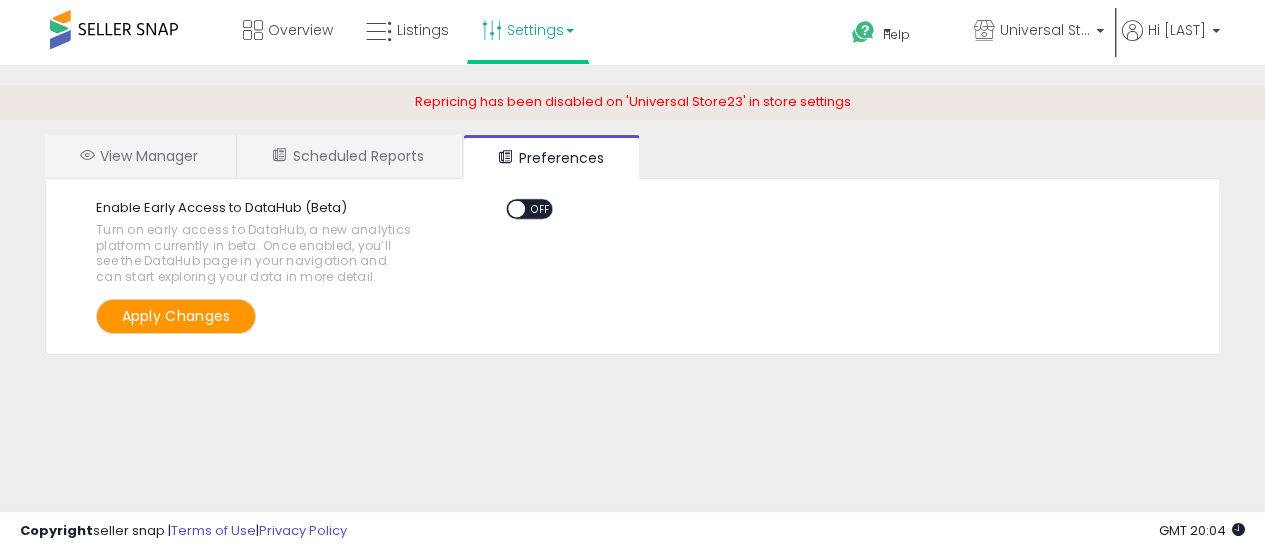 click on "Settings" at bounding box center [528, 30] 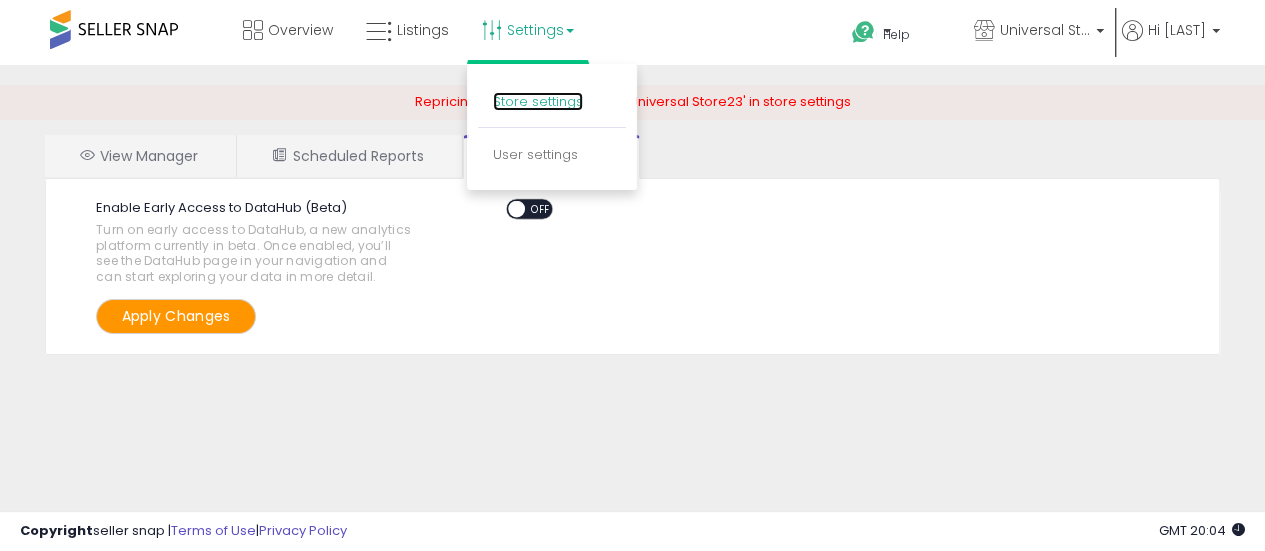 click on "Store
settings" at bounding box center (538, 101) 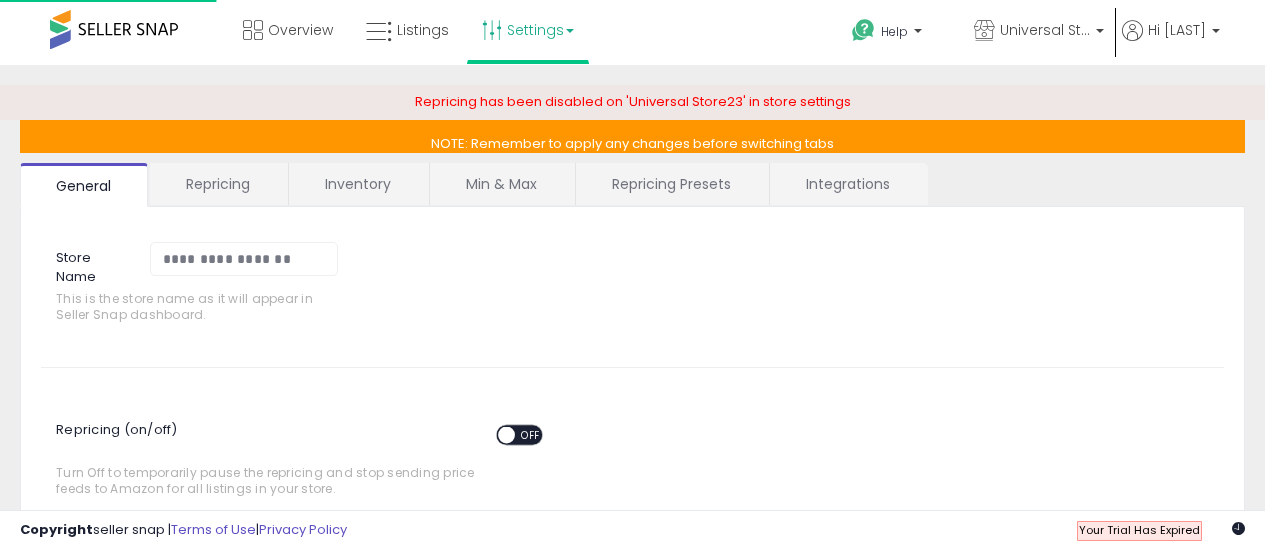 scroll, scrollTop: 0, scrollLeft: 0, axis: both 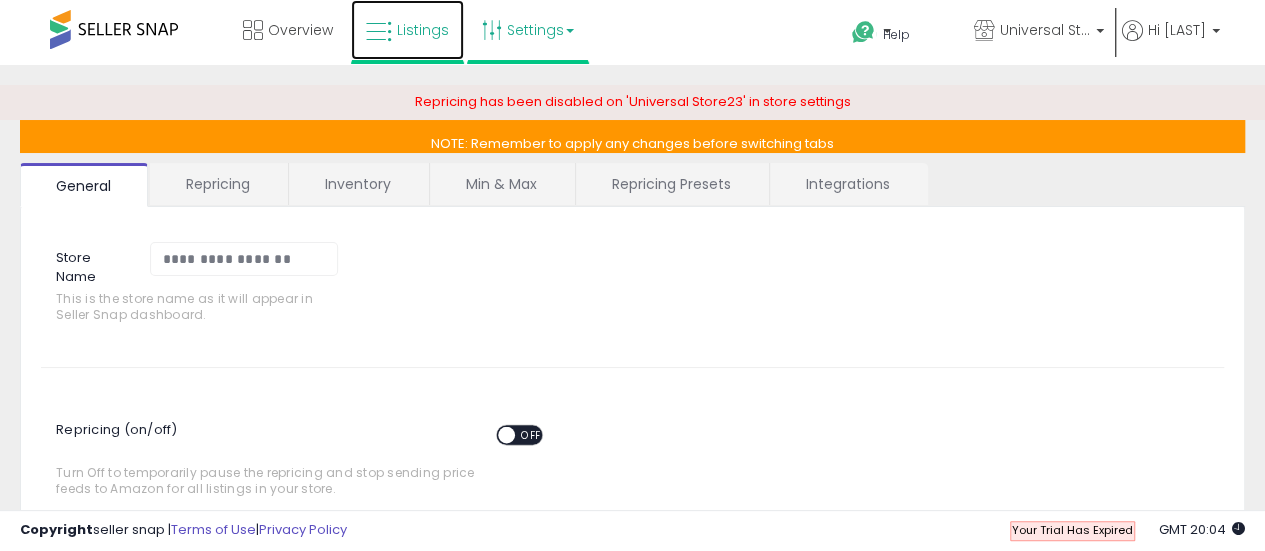 click on "Listings" at bounding box center (423, 30) 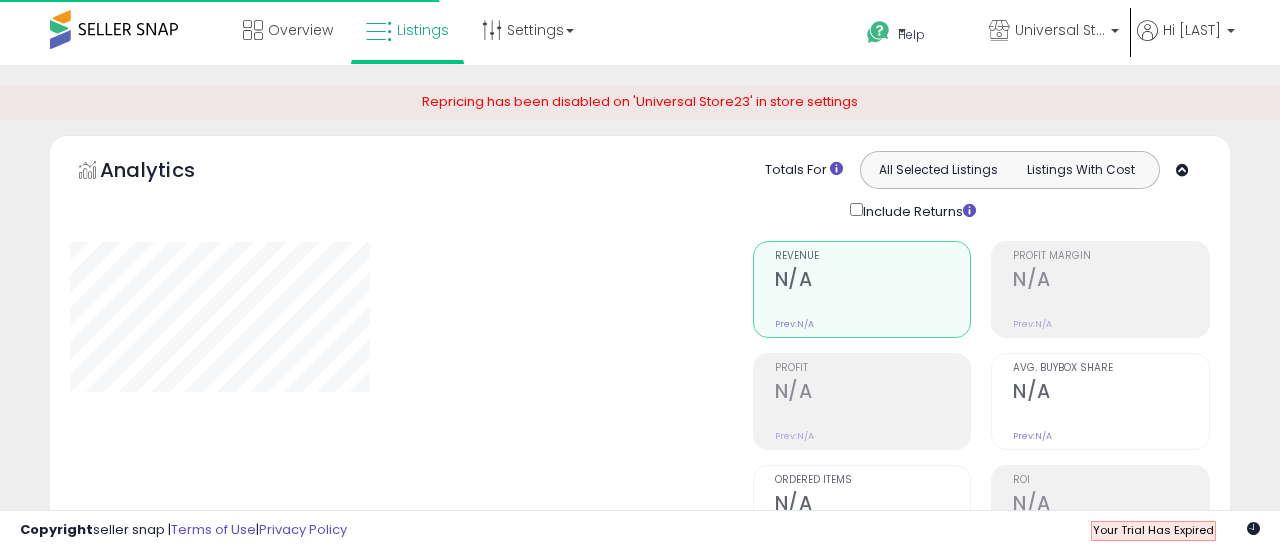 scroll, scrollTop: 0, scrollLeft: 0, axis: both 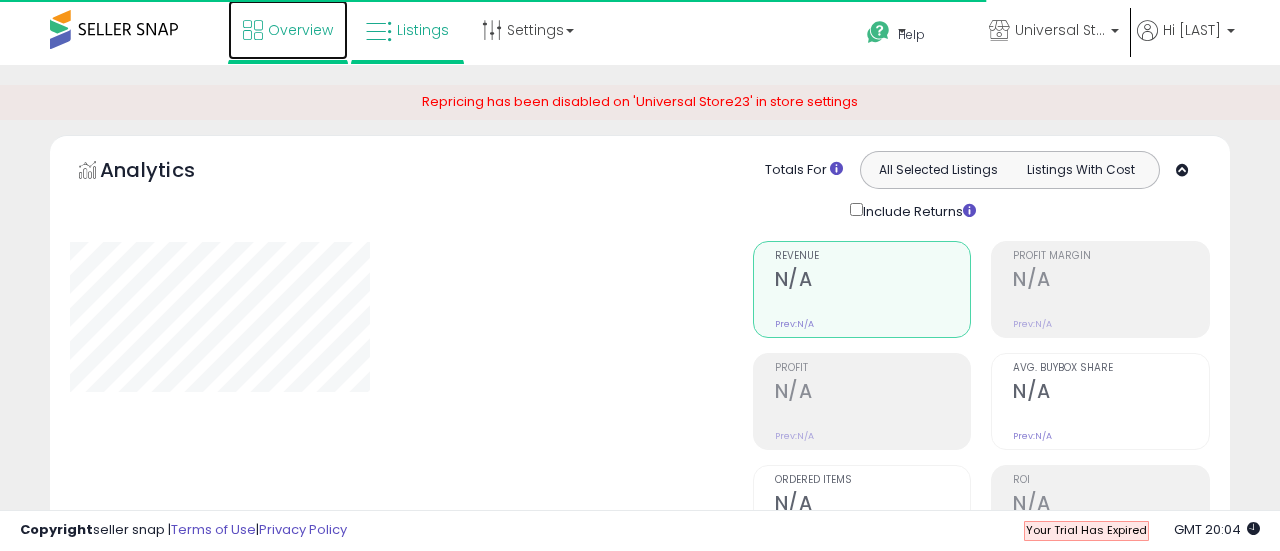 click on "Overview" at bounding box center (288, 30) 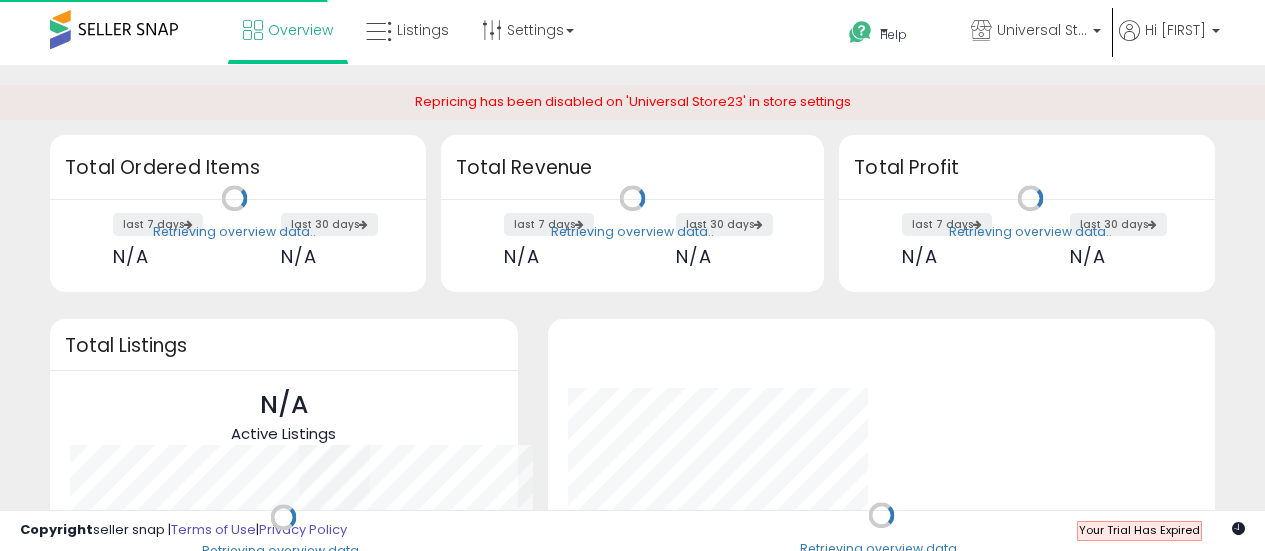 scroll, scrollTop: 0, scrollLeft: 0, axis: both 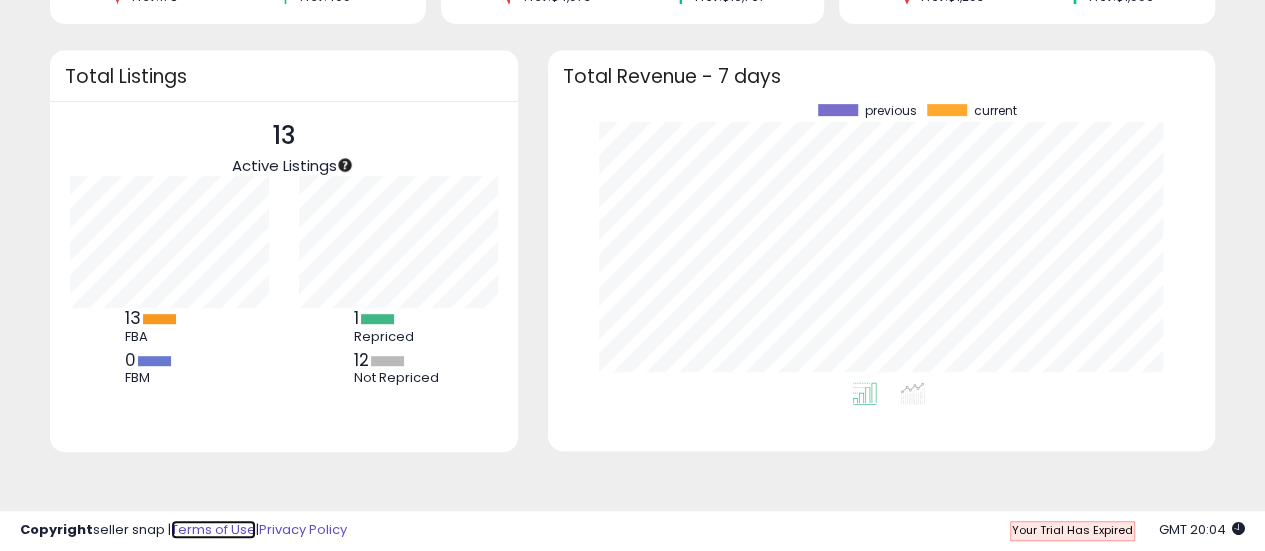 click on "Terms of Use" at bounding box center [213, 529] 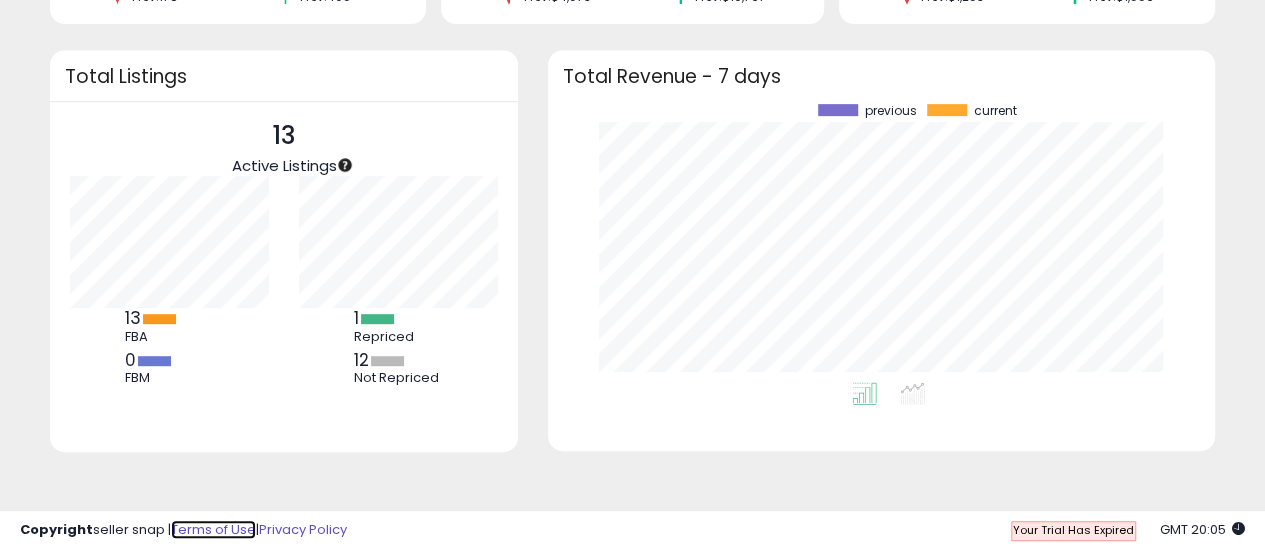 scroll, scrollTop: 0, scrollLeft: 0, axis: both 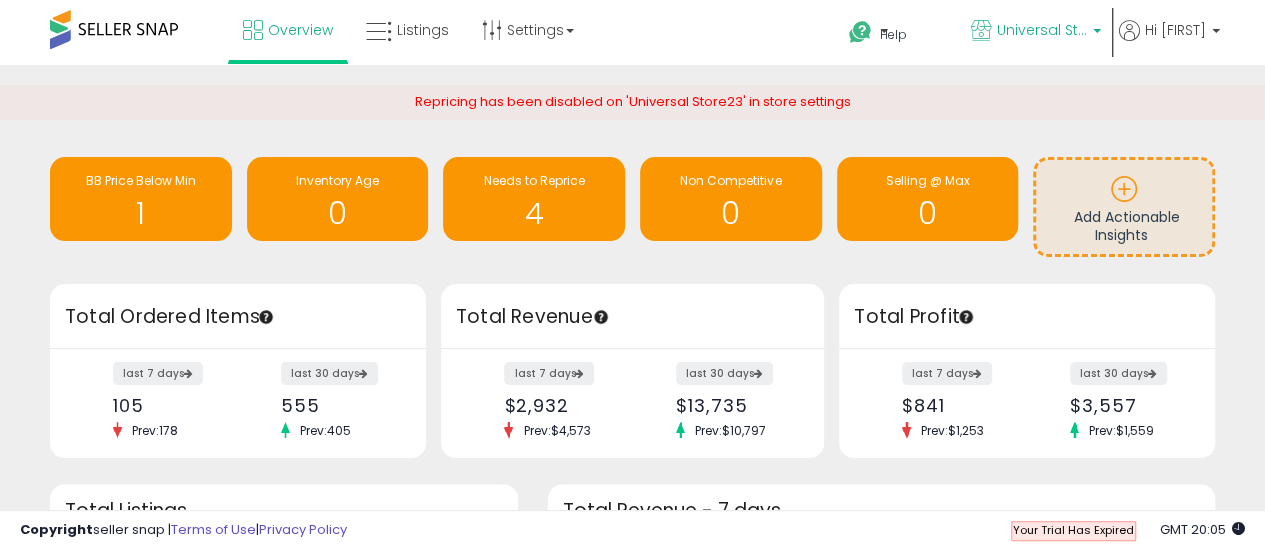 click on "Universal Store23" at bounding box center [1042, 30] 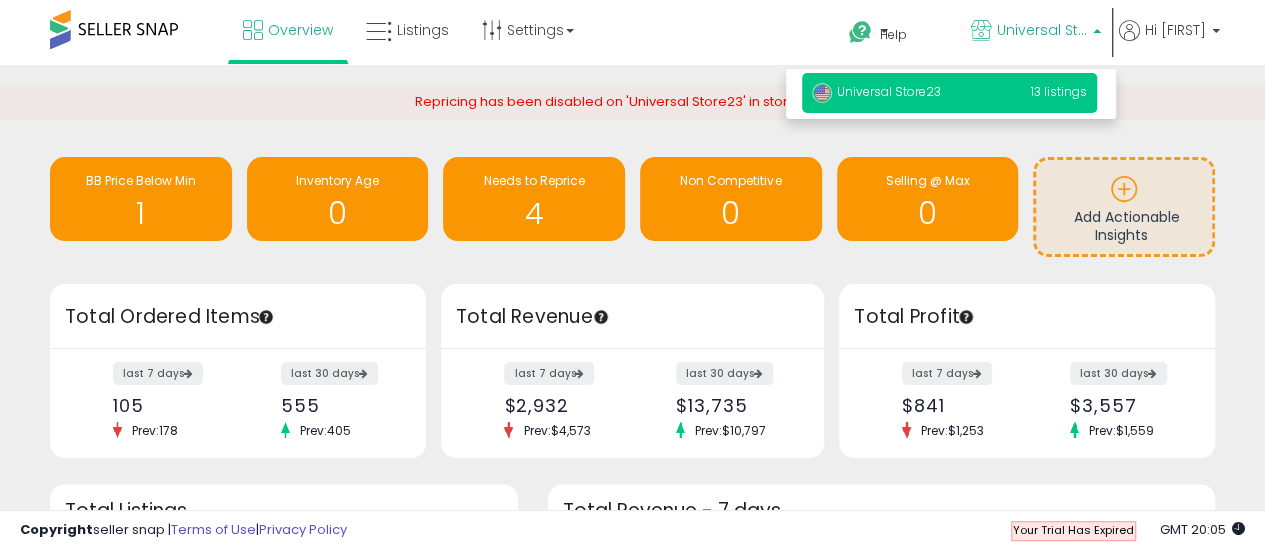 click on "Universal Store23
13
listings" at bounding box center [949, 93] 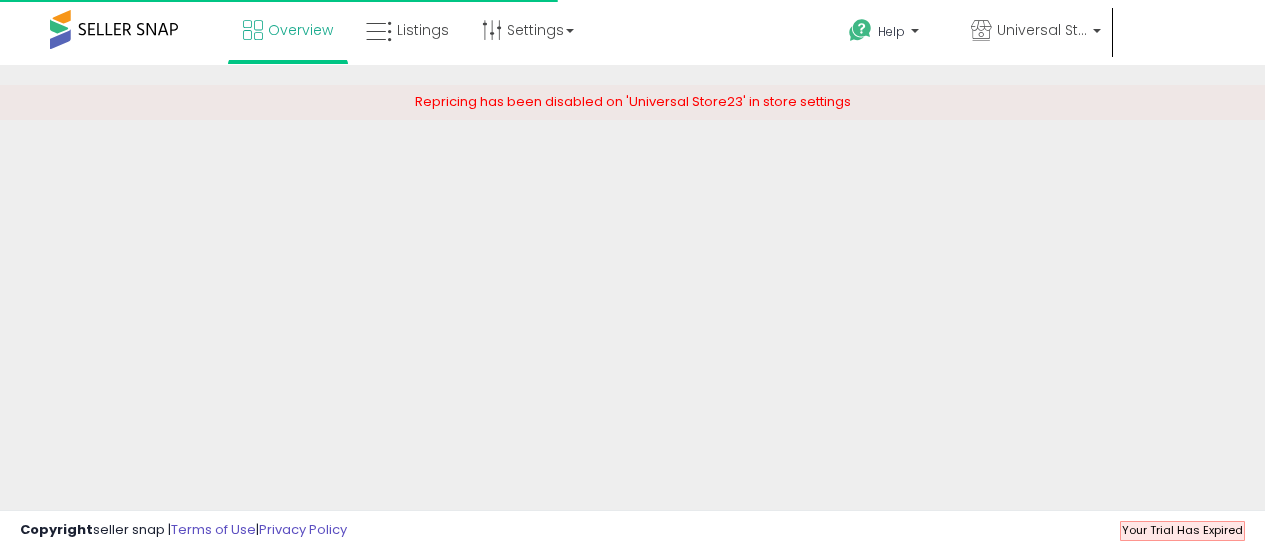 scroll, scrollTop: 0, scrollLeft: 0, axis: both 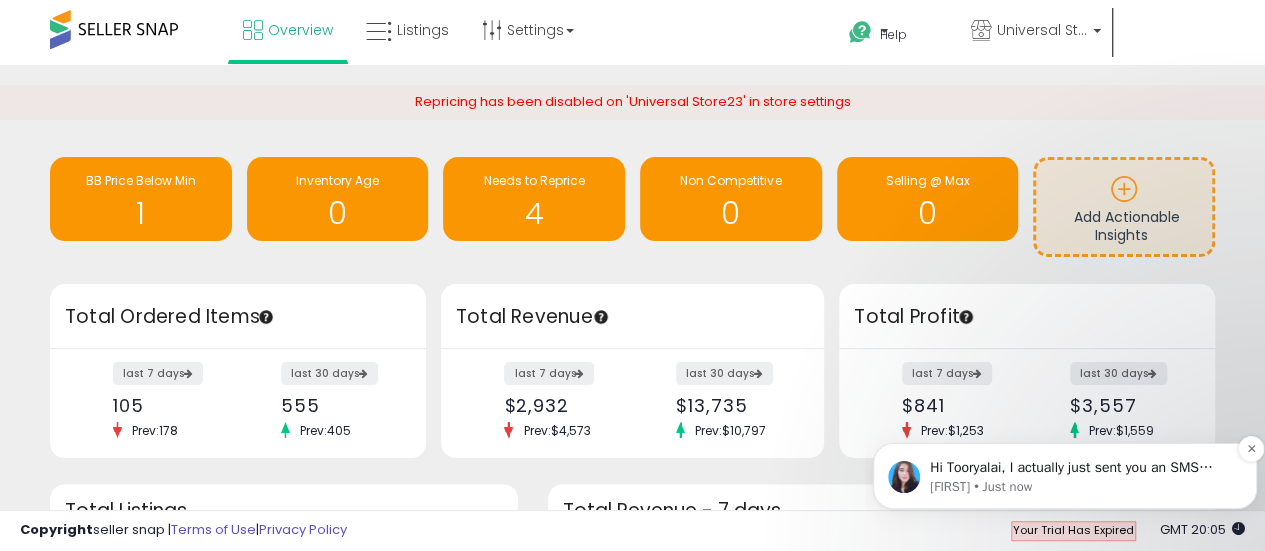 click on "[FIRST] • Just now" at bounding box center (1081, 487) 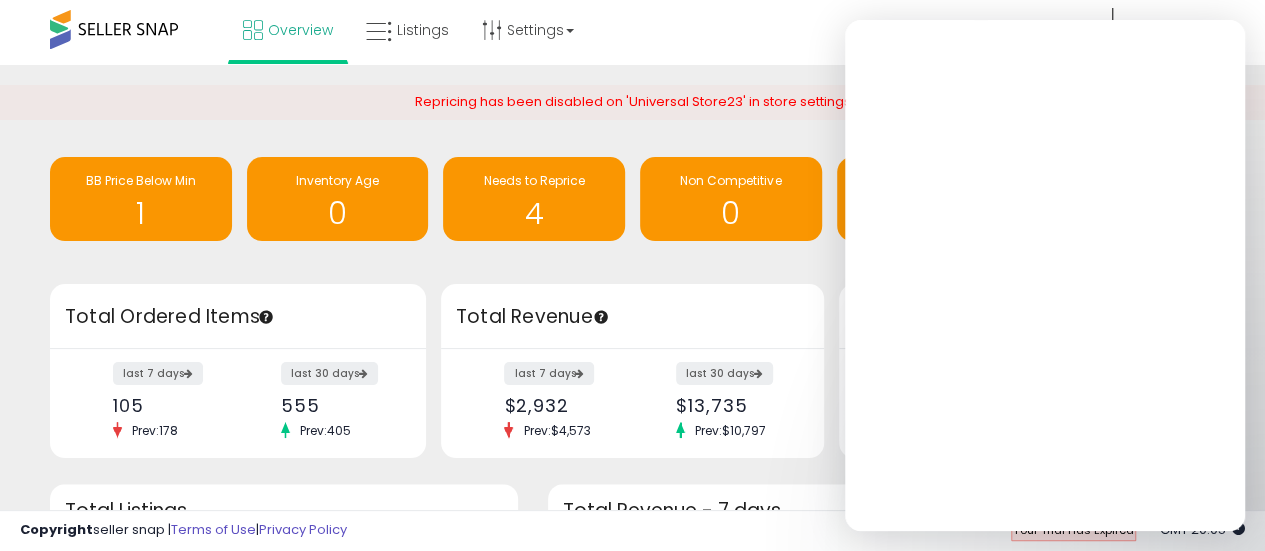 scroll, scrollTop: 0, scrollLeft: 0, axis: both 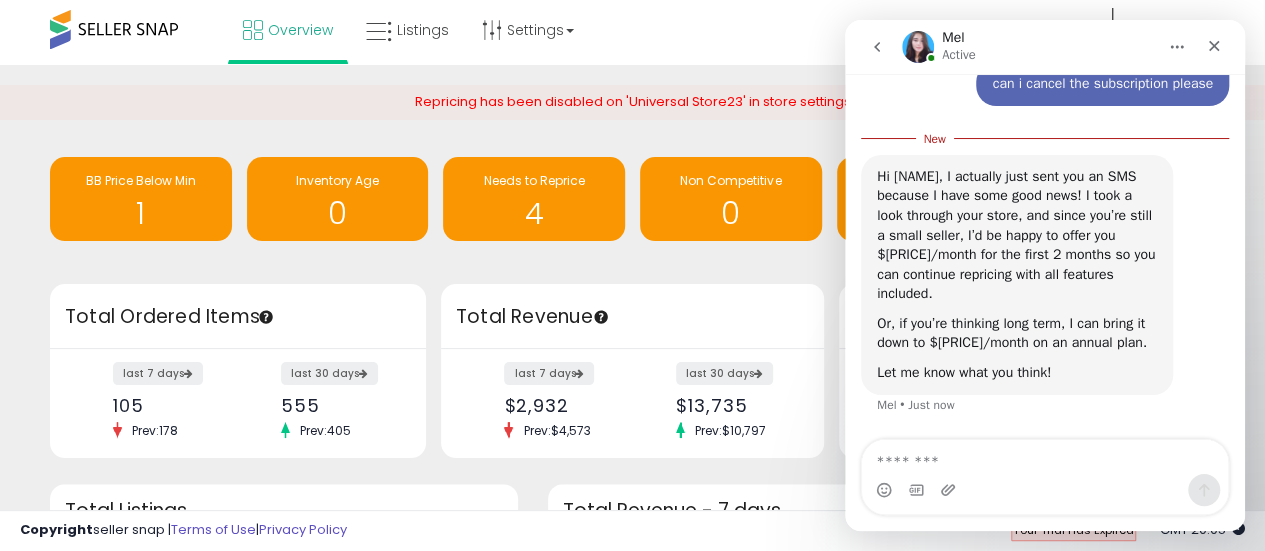 type on "*" 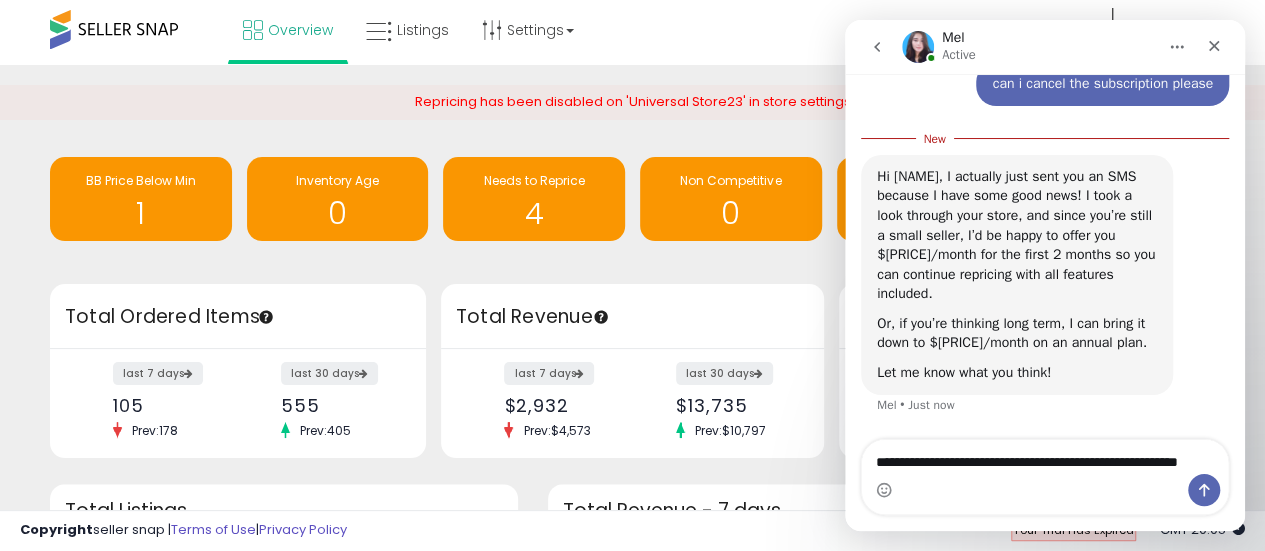 scroll, scrollTop: 1358, scrollLeft: 0, axis: vertical 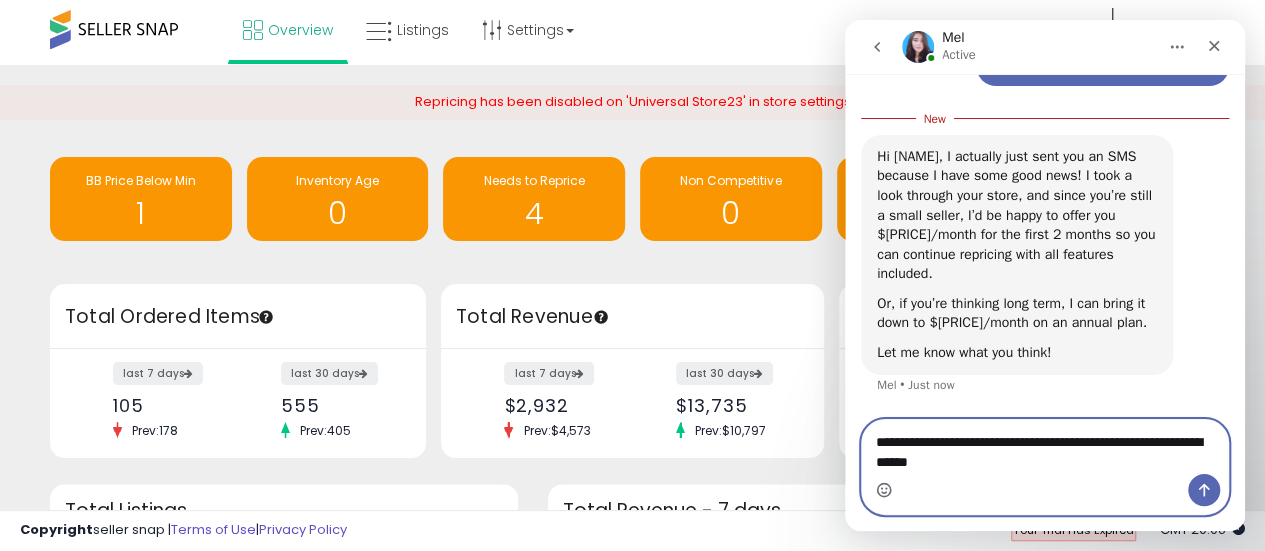 click 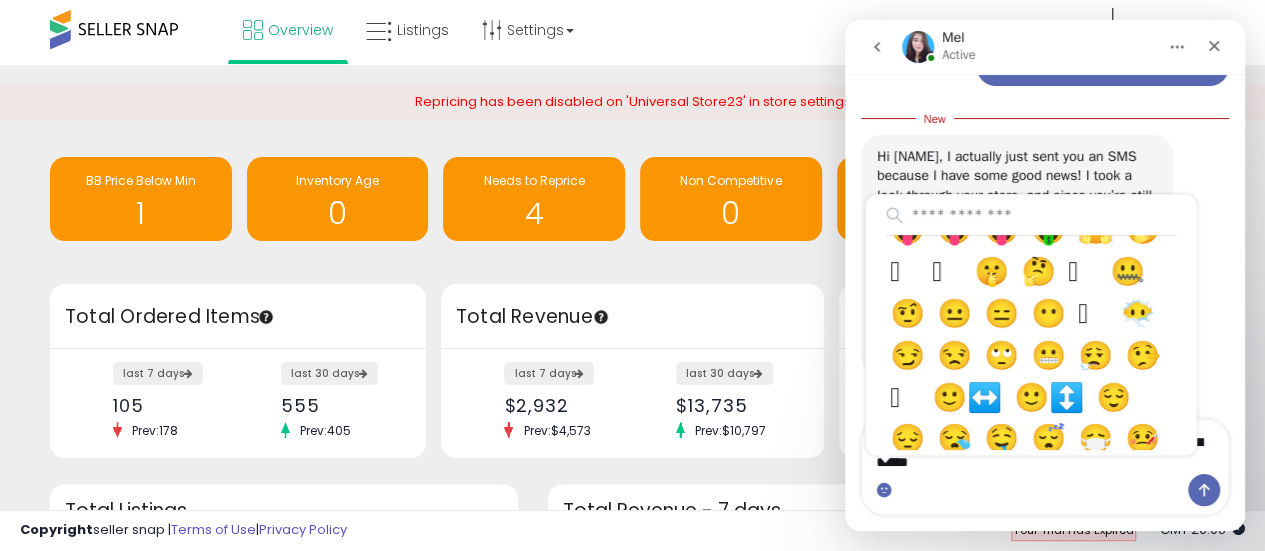 scroll, scrollTop: 318, scrollLeft: 0, axis: vertical 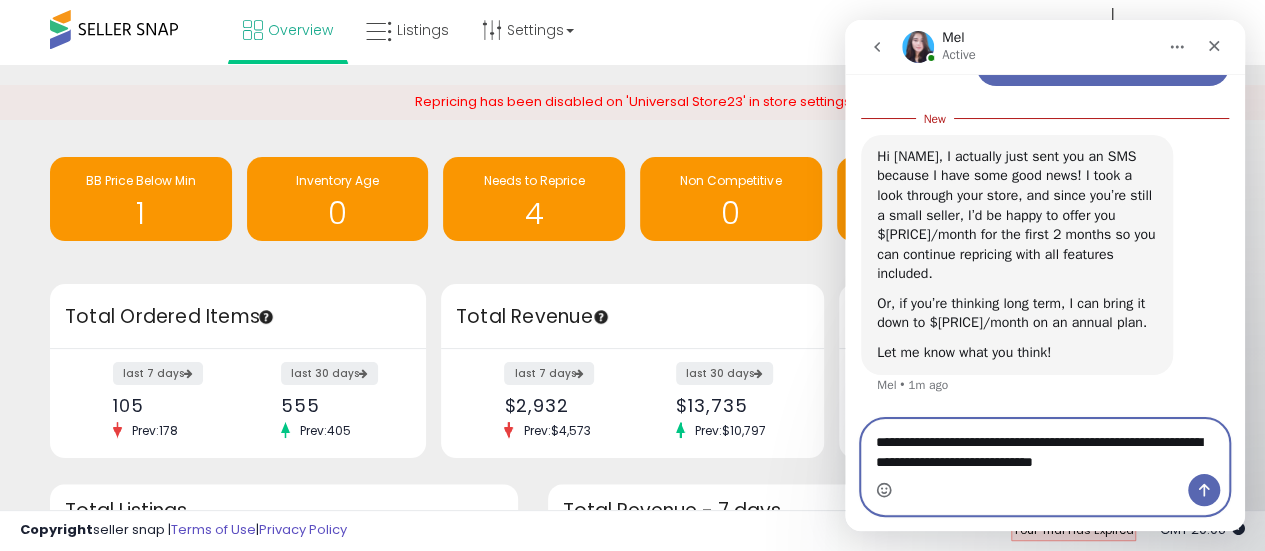 type on "**********" 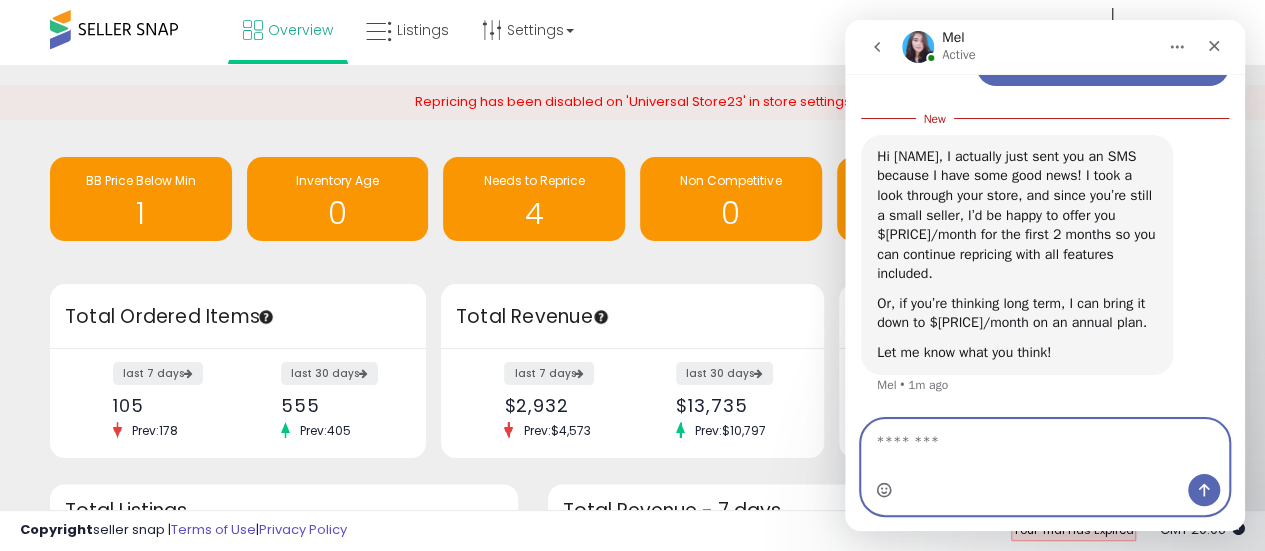 scroll, scrollTop: 2, scrollLeft: 0, axis: vertical 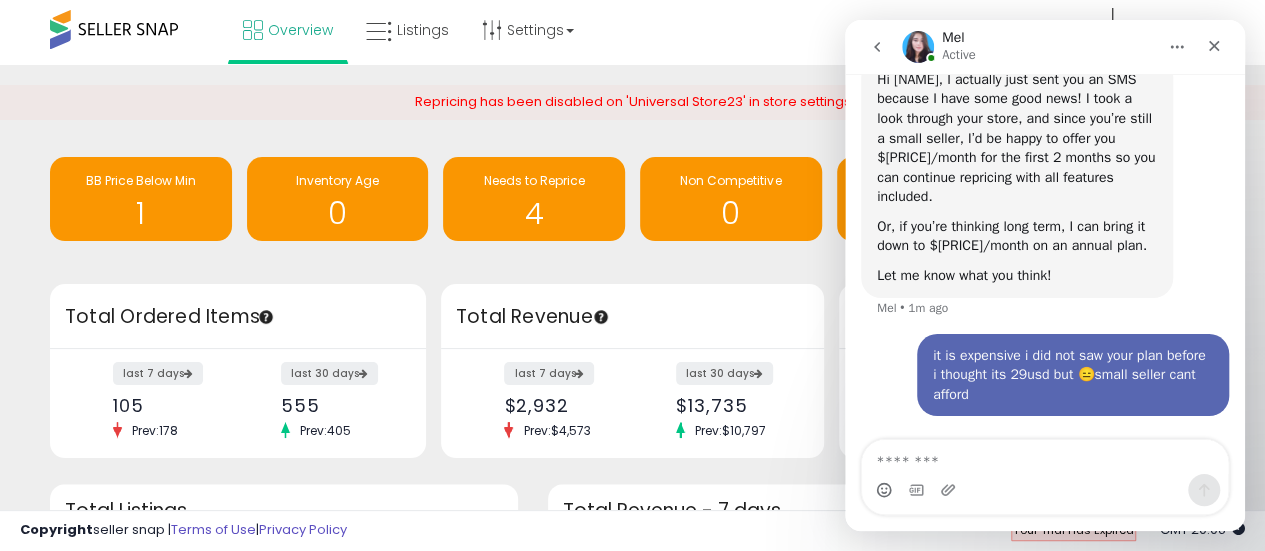 click on "Overview
Listings
Settings" at bounding box center [401, 42] 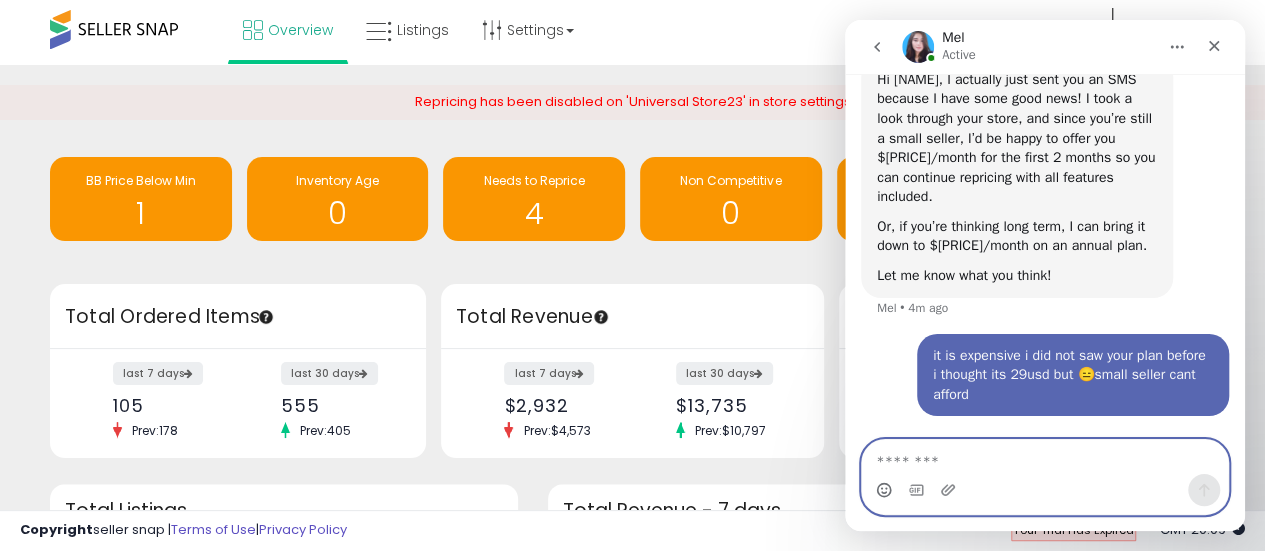 click at bounding box center (1045, 457) 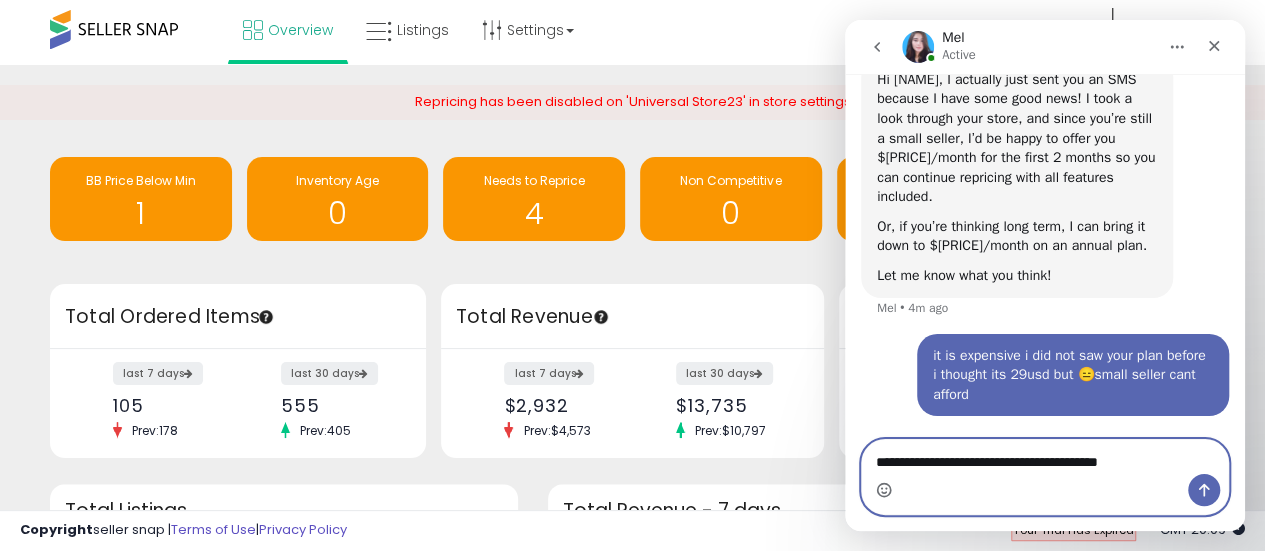 type on "**********" 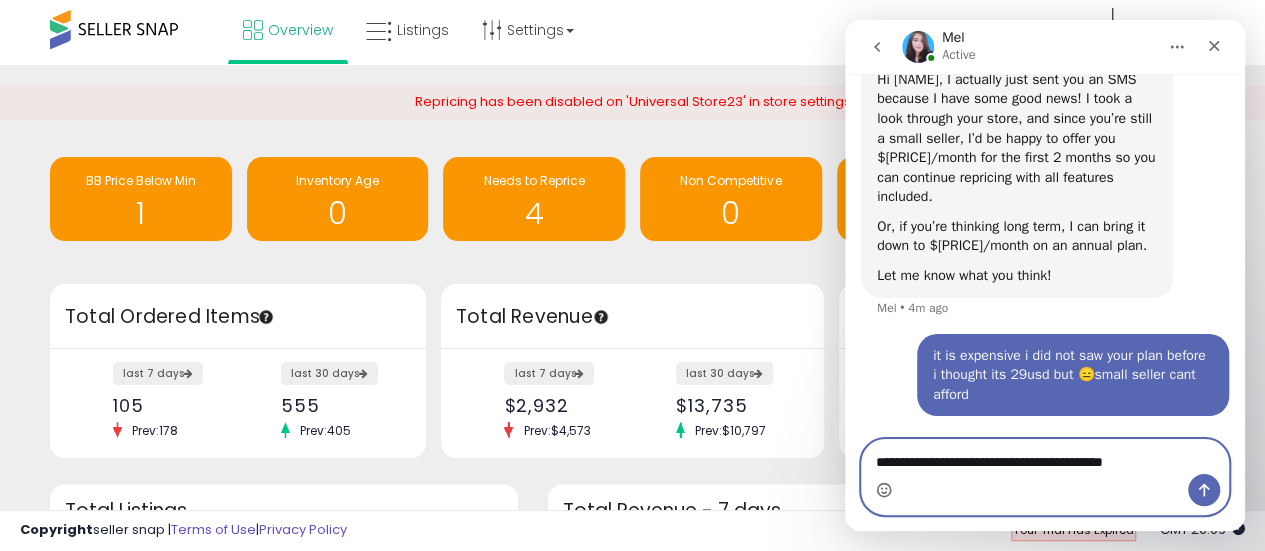 type 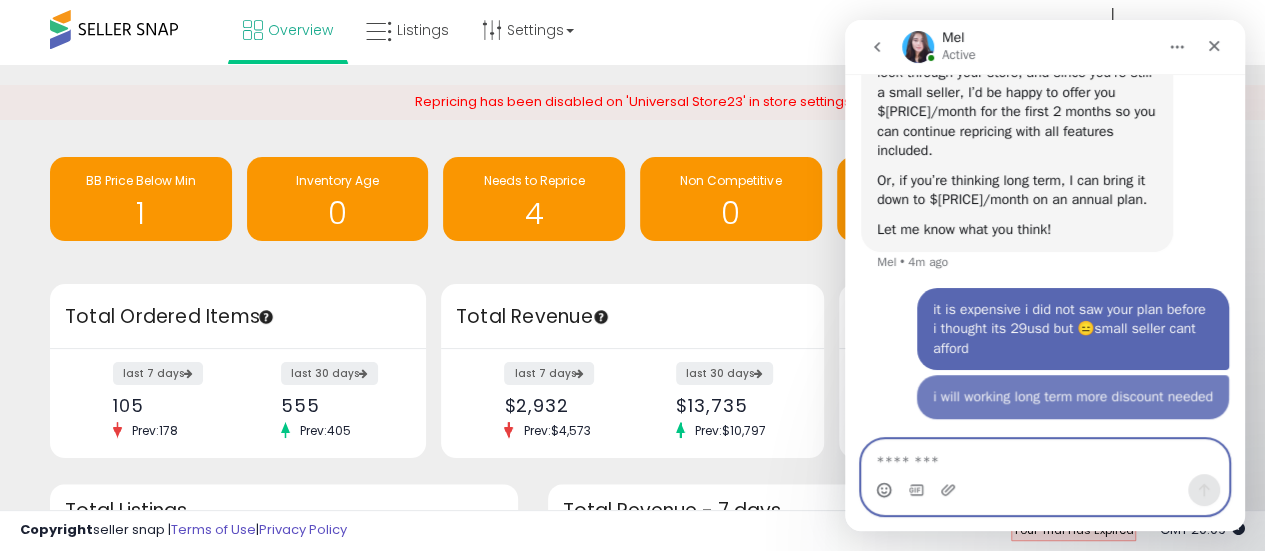 scroll, scrollTop: 1468, scrollLeft: 0, axis: vertical 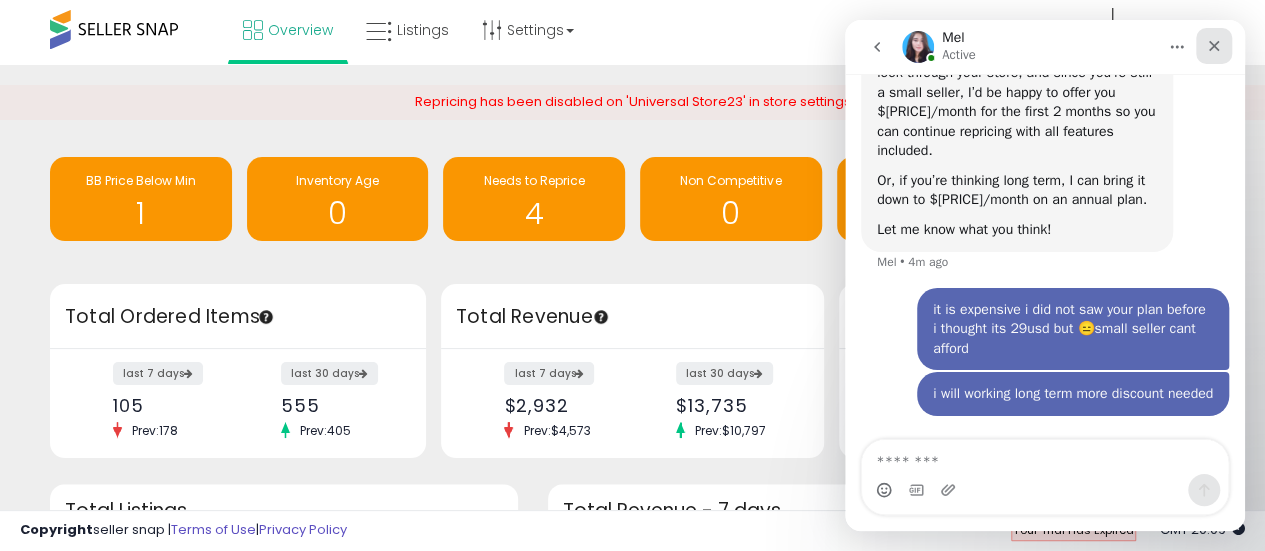 click 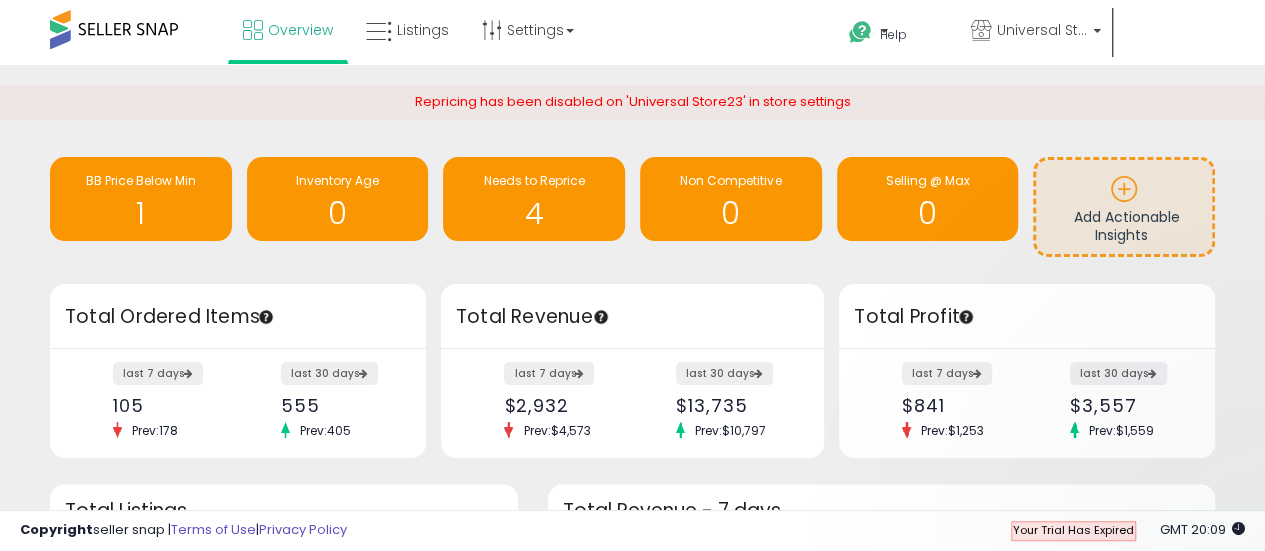scroll, scrollTop: 0, scrollLeft: 0, axis: both 